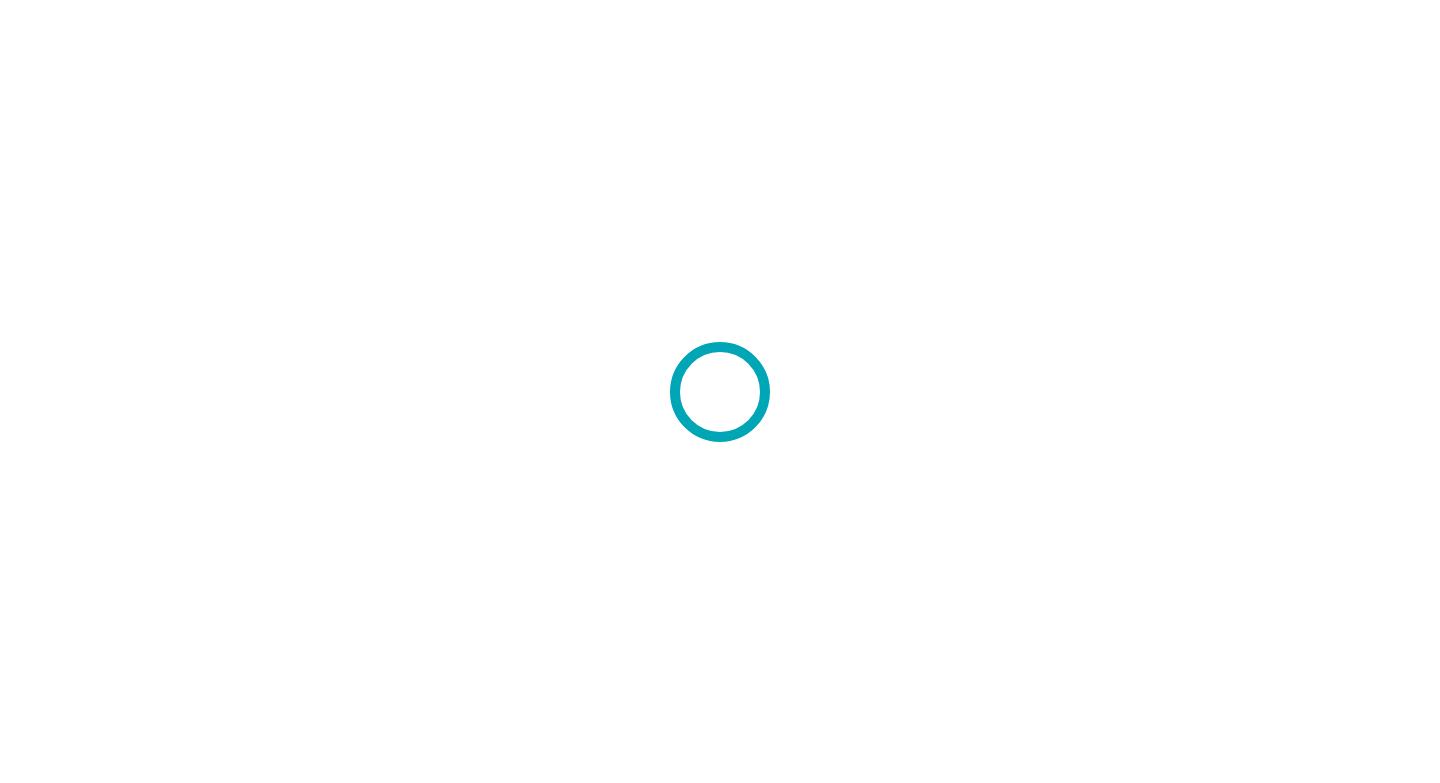 scroll, scrollTop: 0, scrollLeft: 0, axis: both 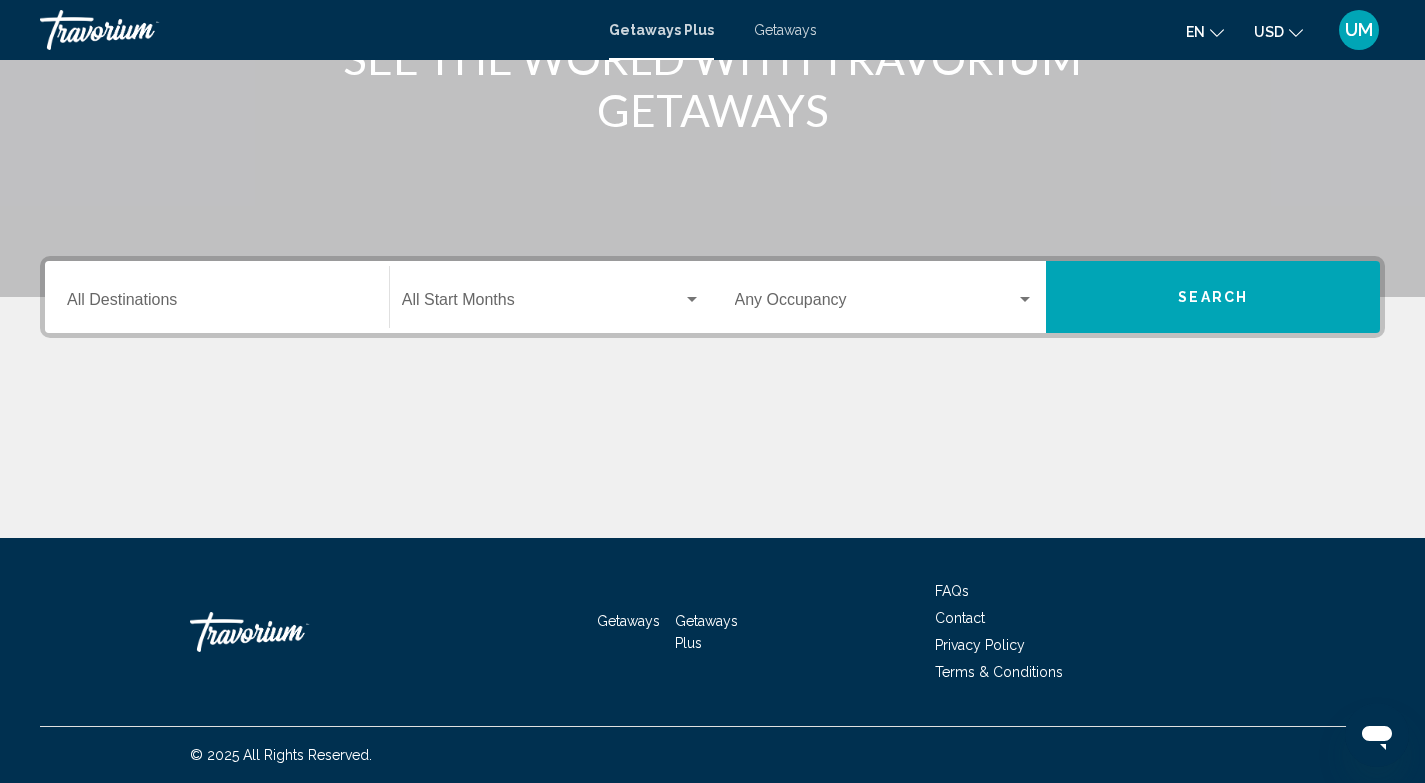 click on "Destination All Destinations" at bounding box center (217, 304) 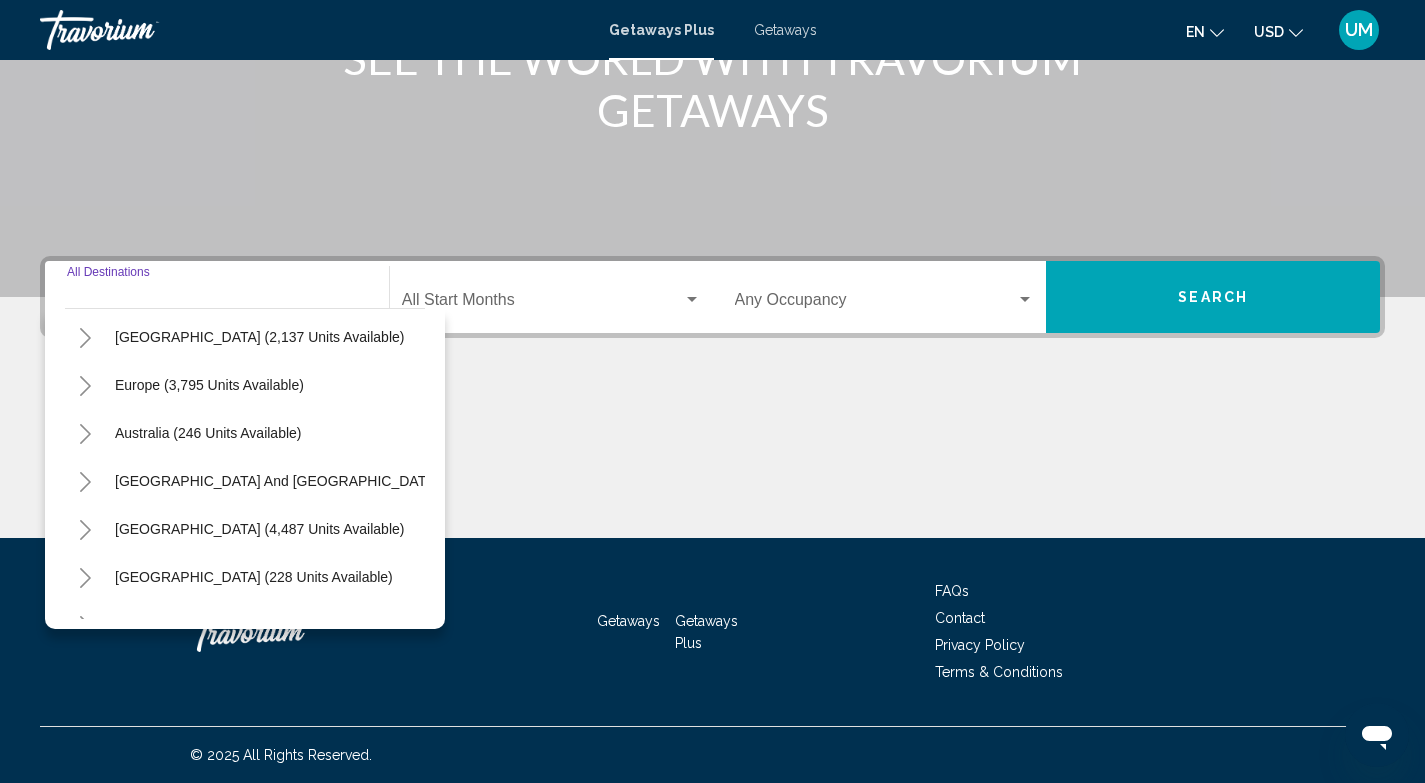 scroll, scrollTop: 191, scrollLeft: 0, axis: vertical 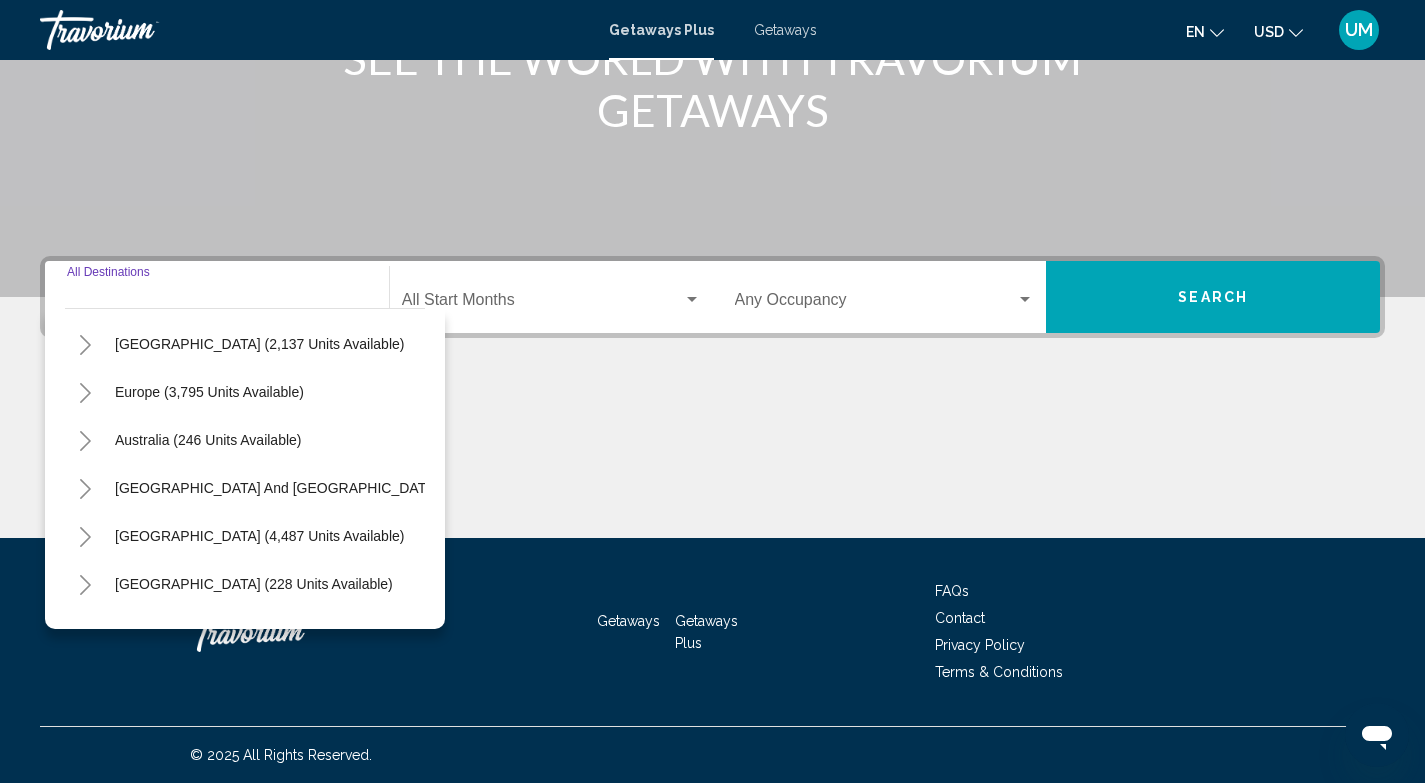 click 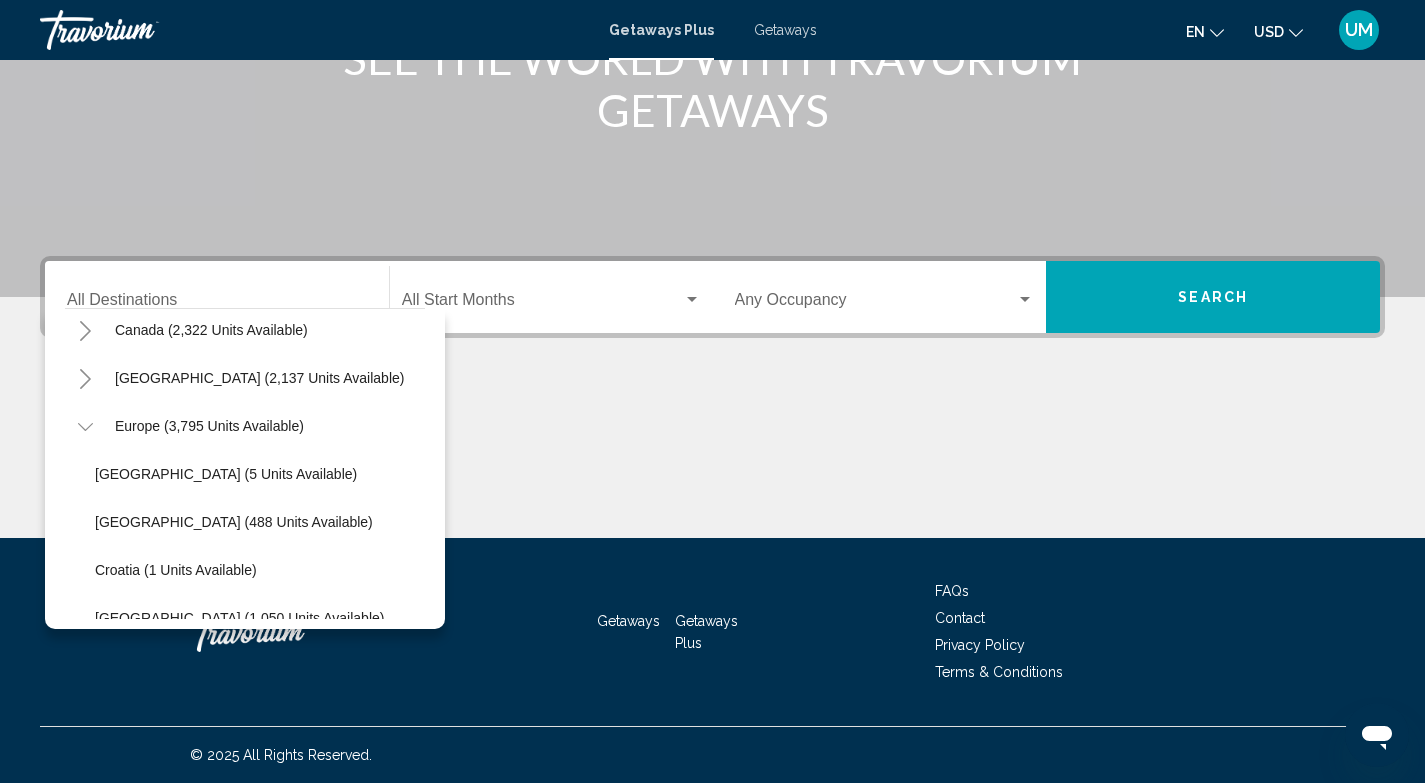 scroll, scrollTop: 97, scrollLeft: 0, axis: vertical 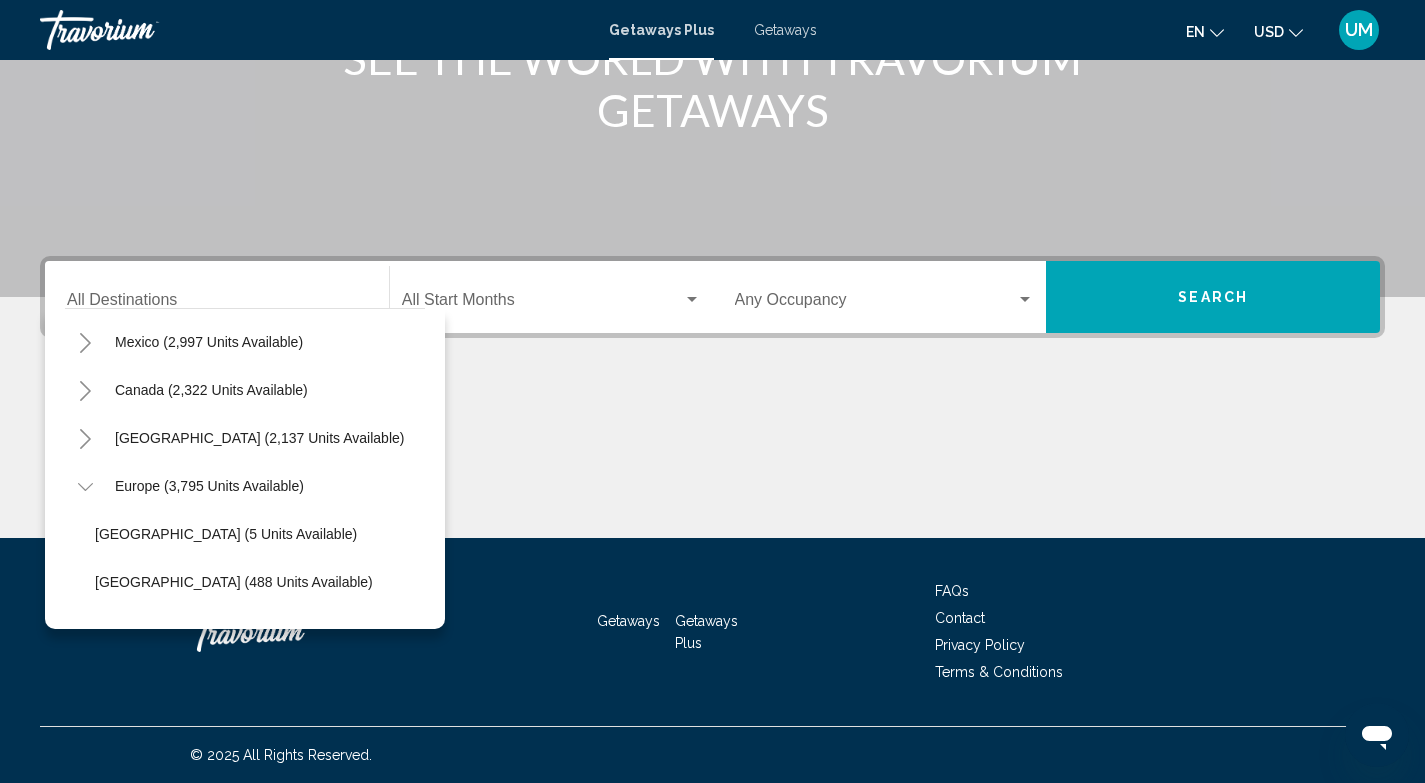 click 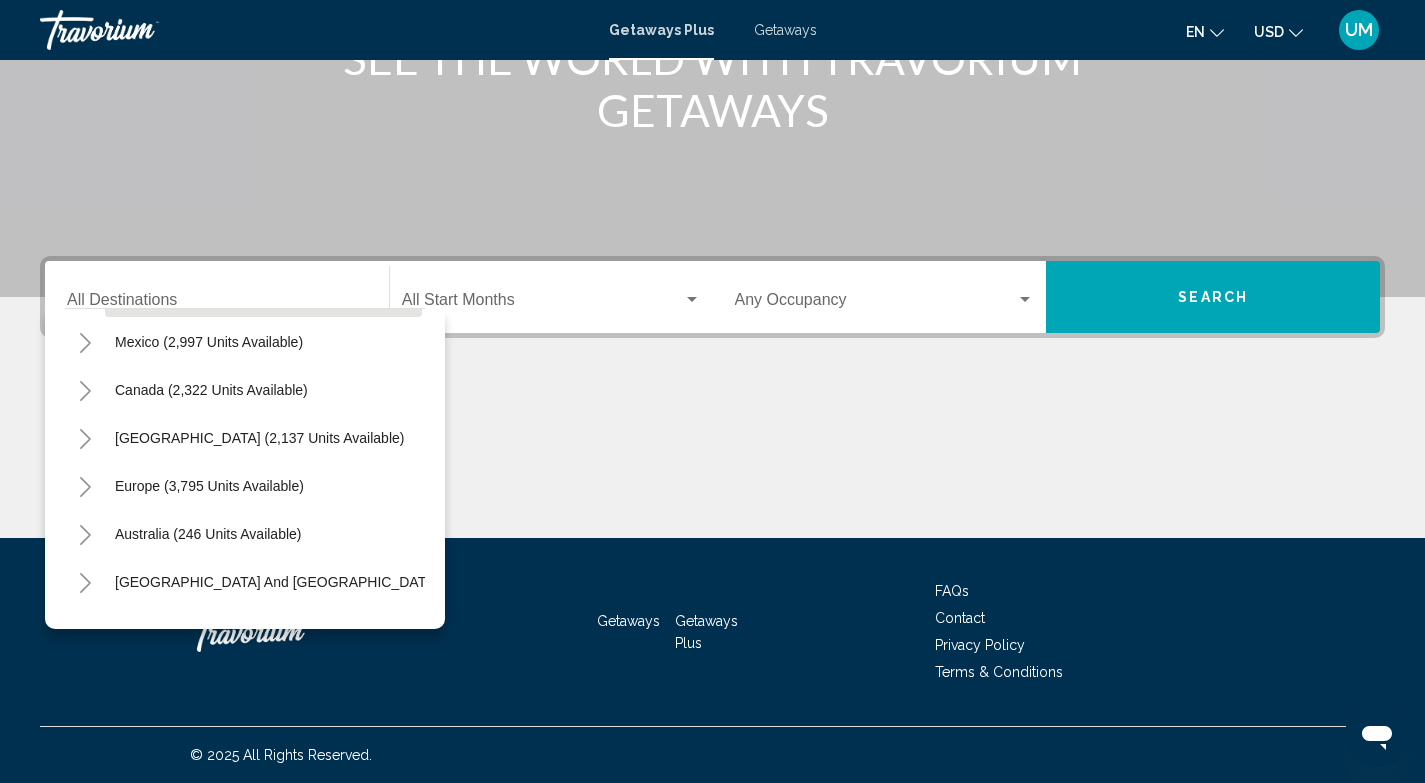 click on "[GEOGRAPHIC_DATA] (43,083 units available)" at bounding box center (209, 342) 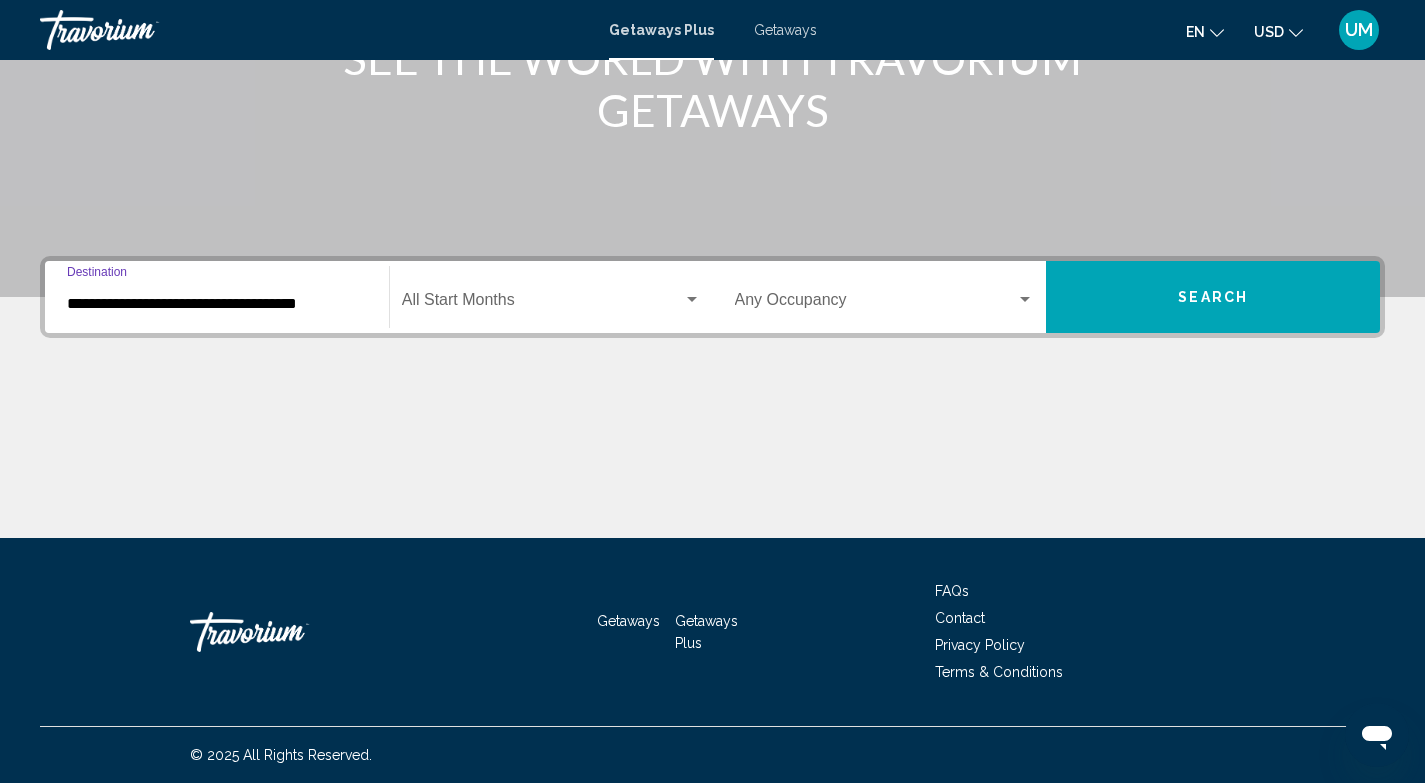 click on "**********" at bounding box center (217, 297) 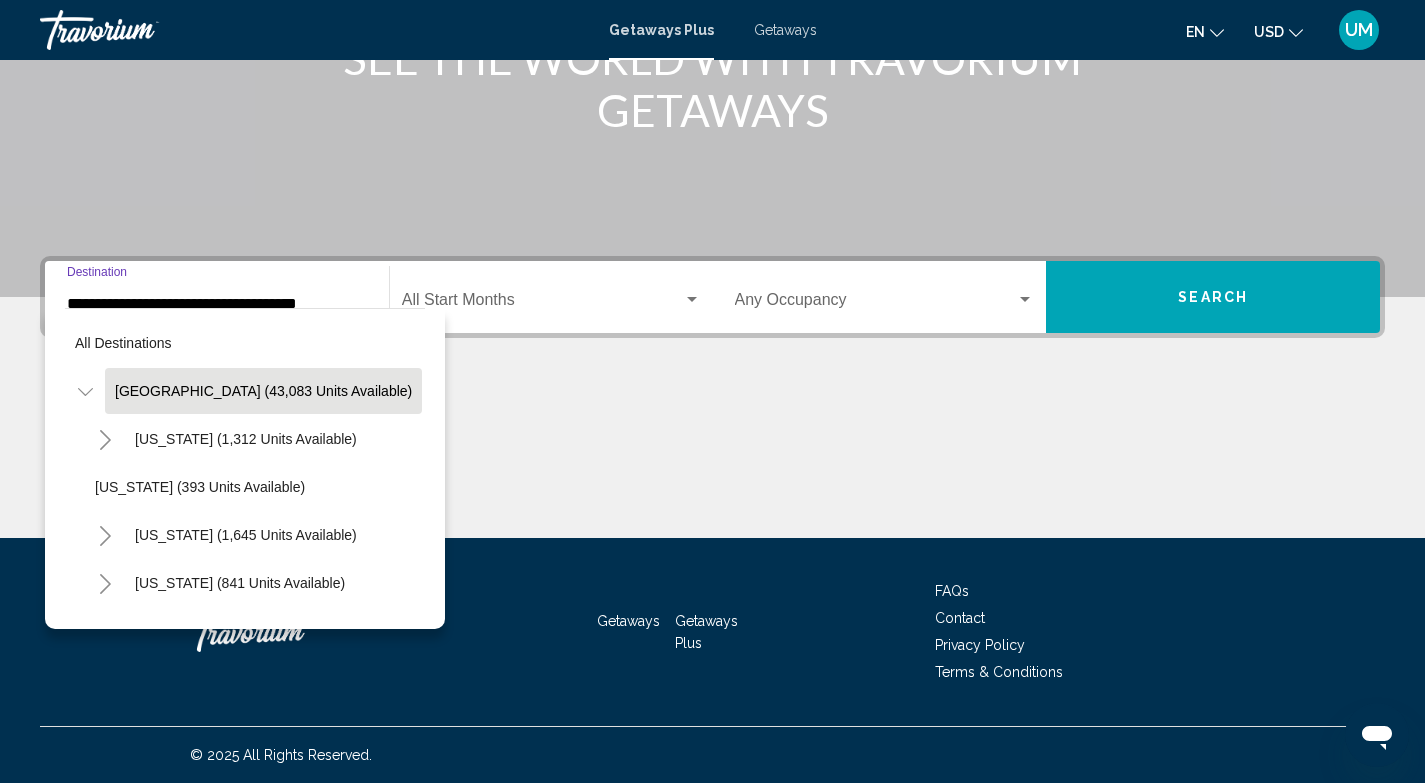 scroll, scrollTop: 302, scrollLeft: 0, axis: vertical 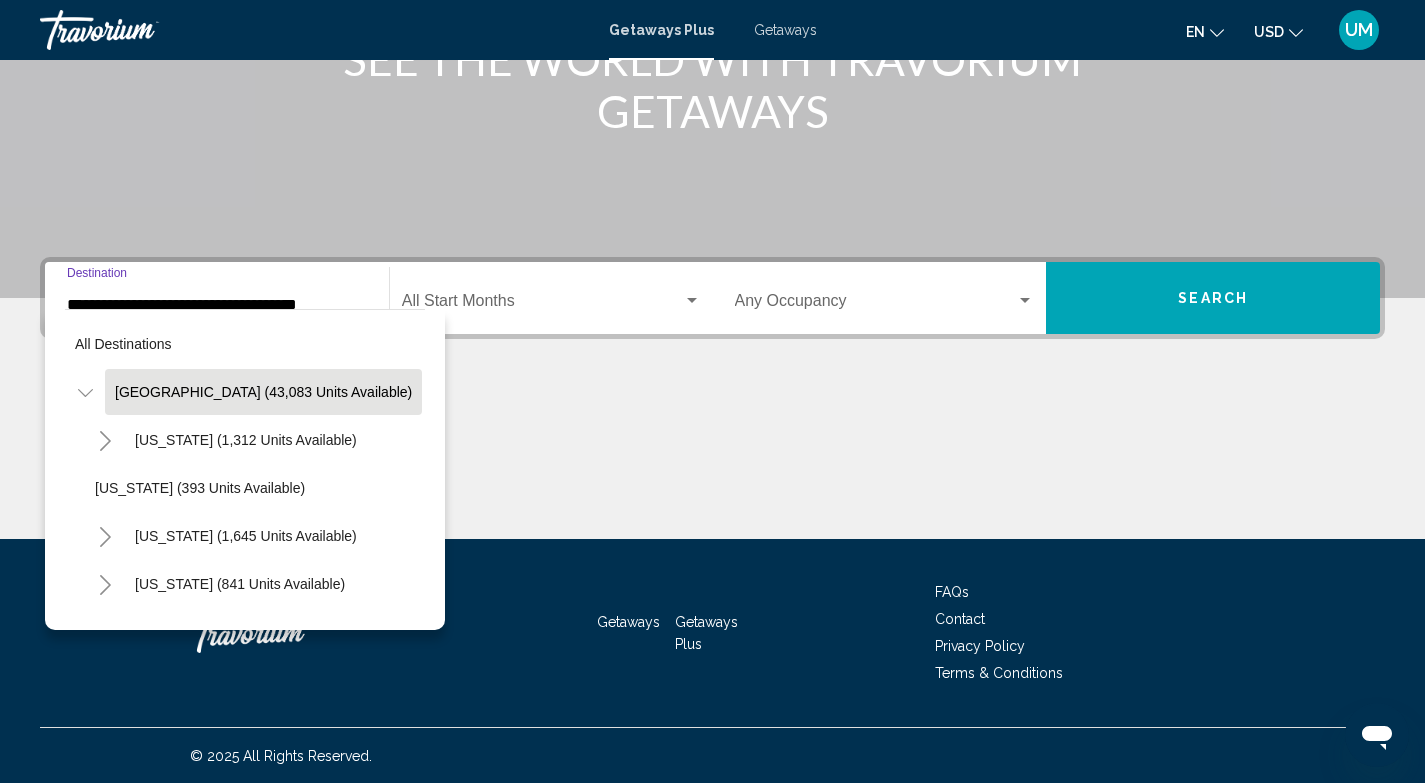 click on "**********" at bounding box center [217, 298] 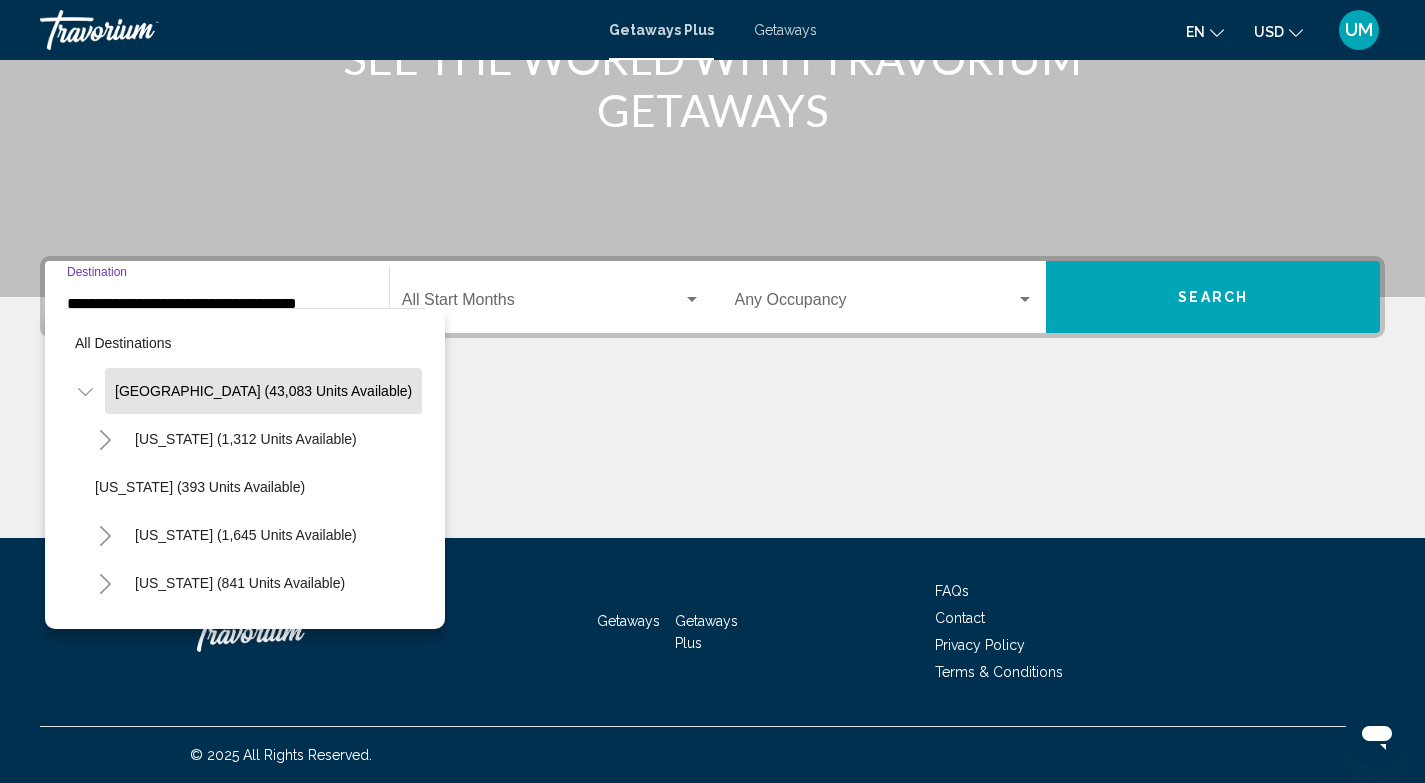 click on "**********" at bounding box center [217, 304] 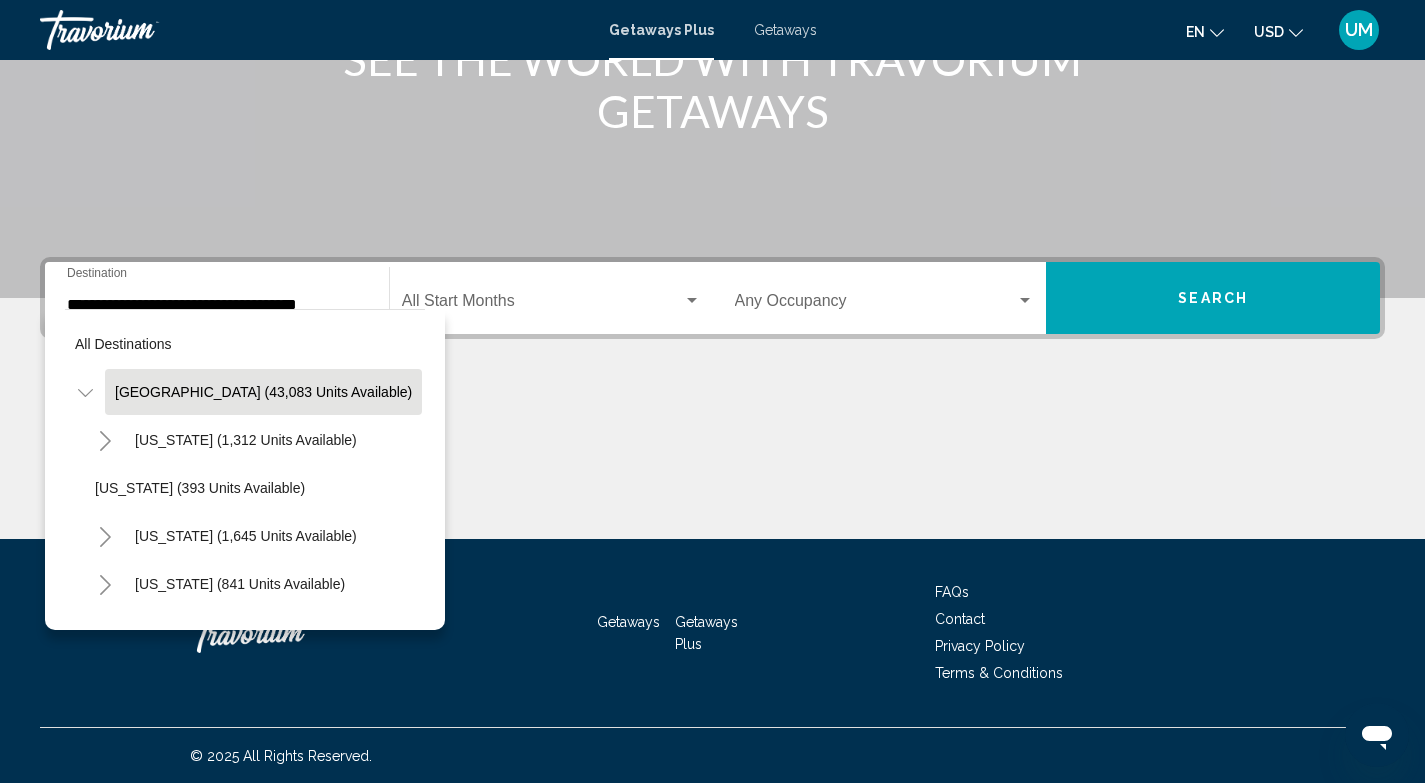 click on "**********" at bounding box center [217, 298] 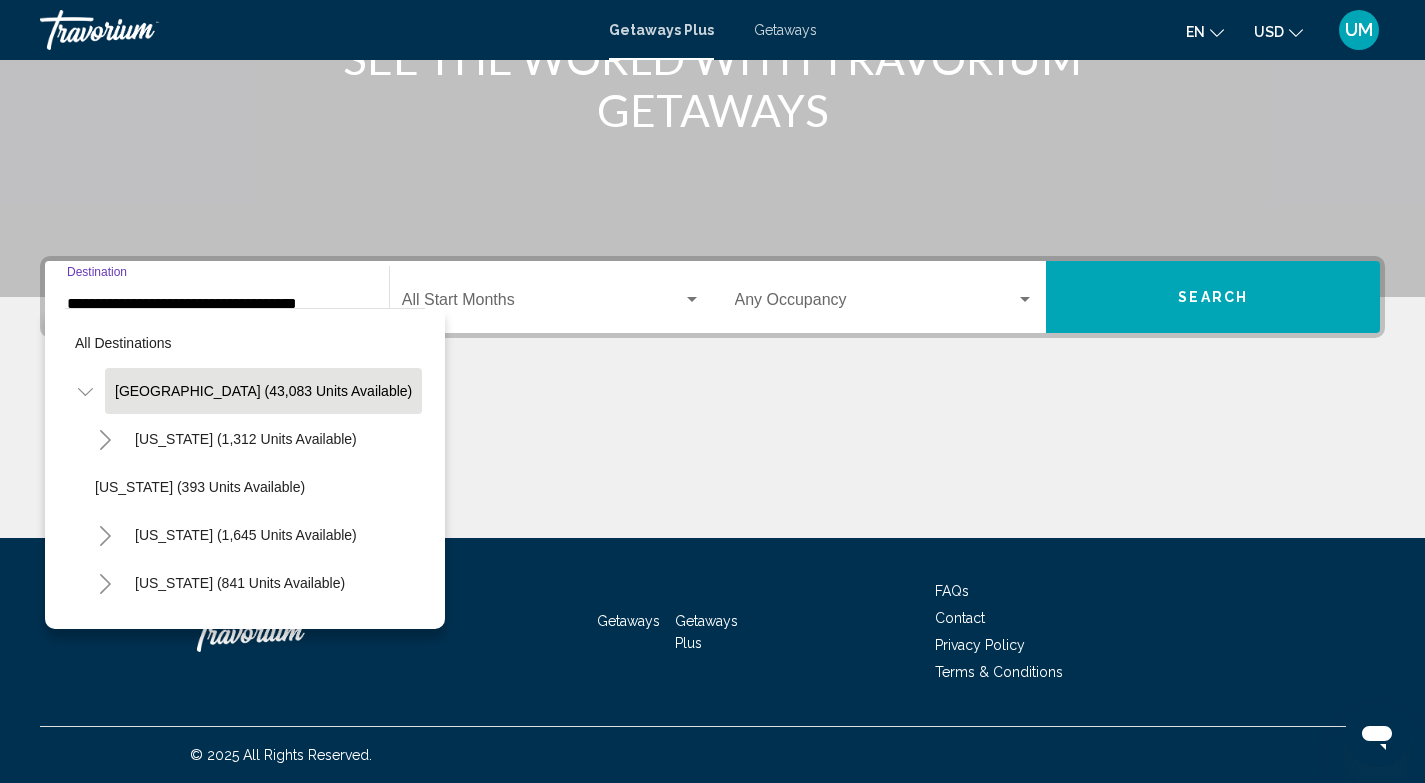 click on "**********" at bounding box center [217, 304] 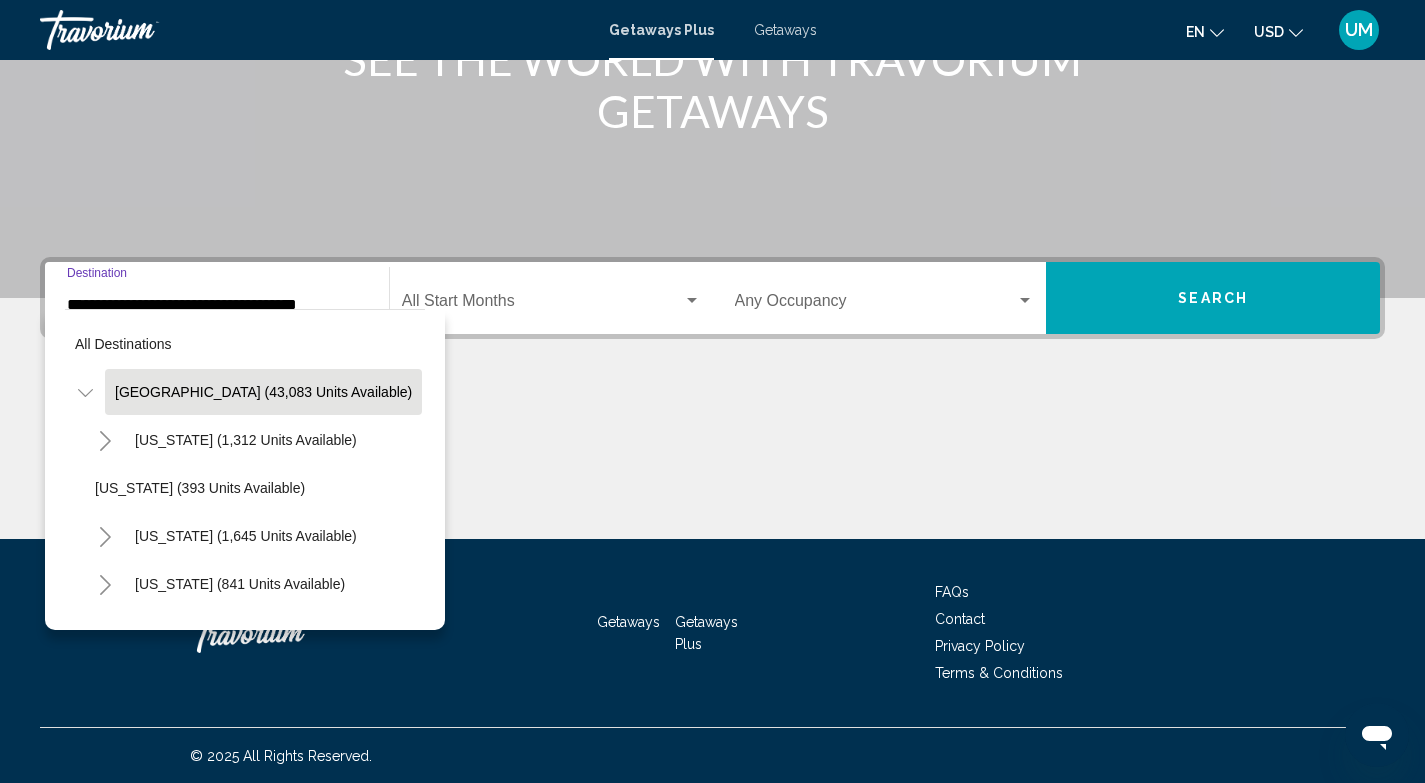 click on "**********" at bounding box center (217, 305) 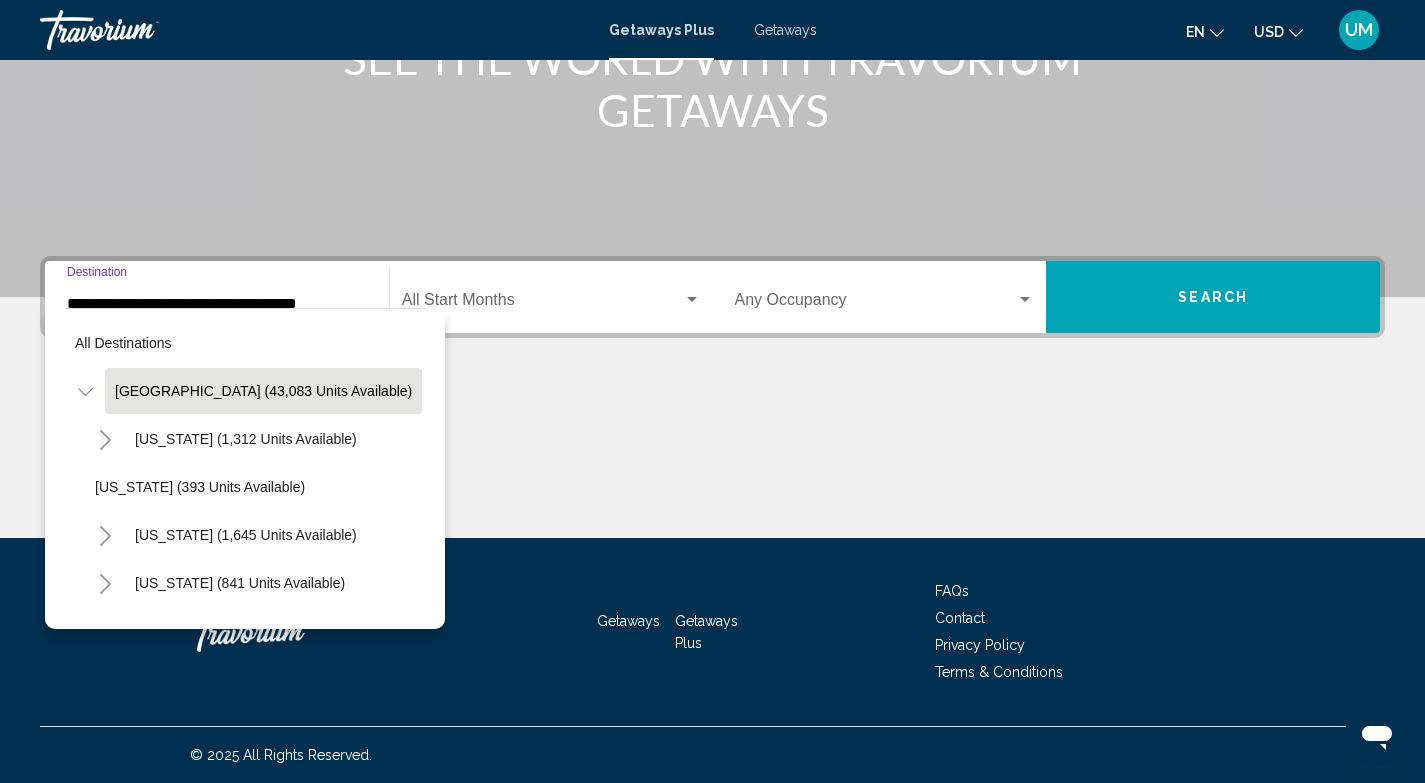 click at bounding box center (542, 304) 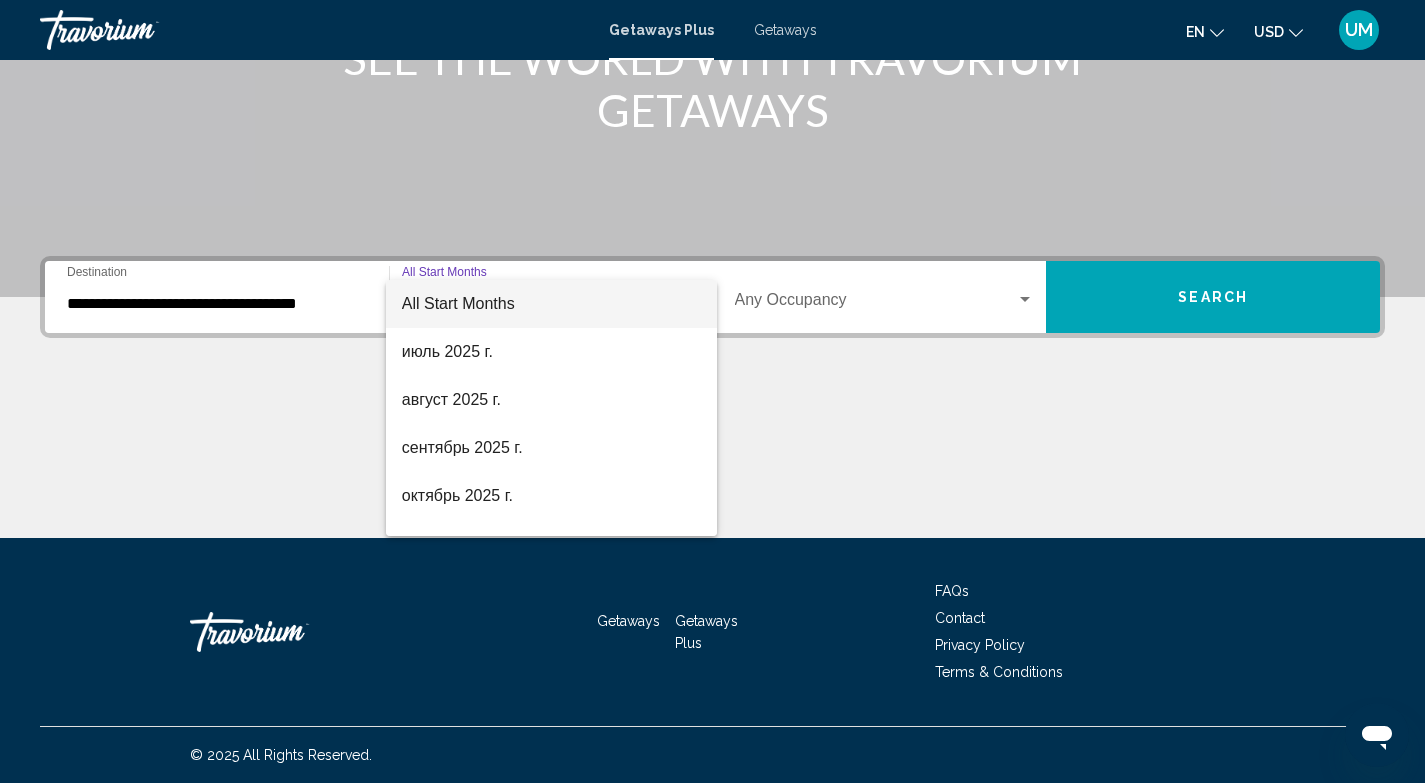 click at bounding box center (712, 391) 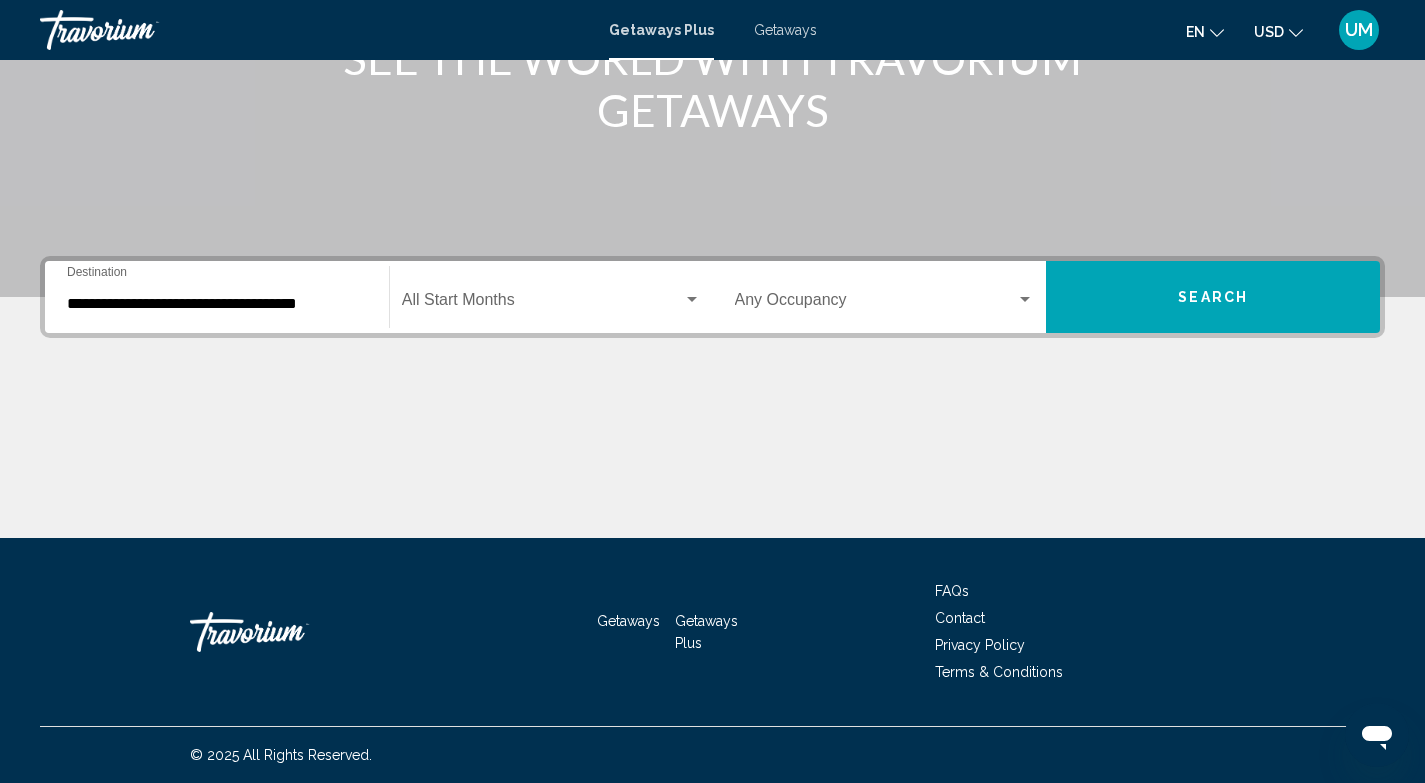 click on "**********" at bounding box center (217, 304) 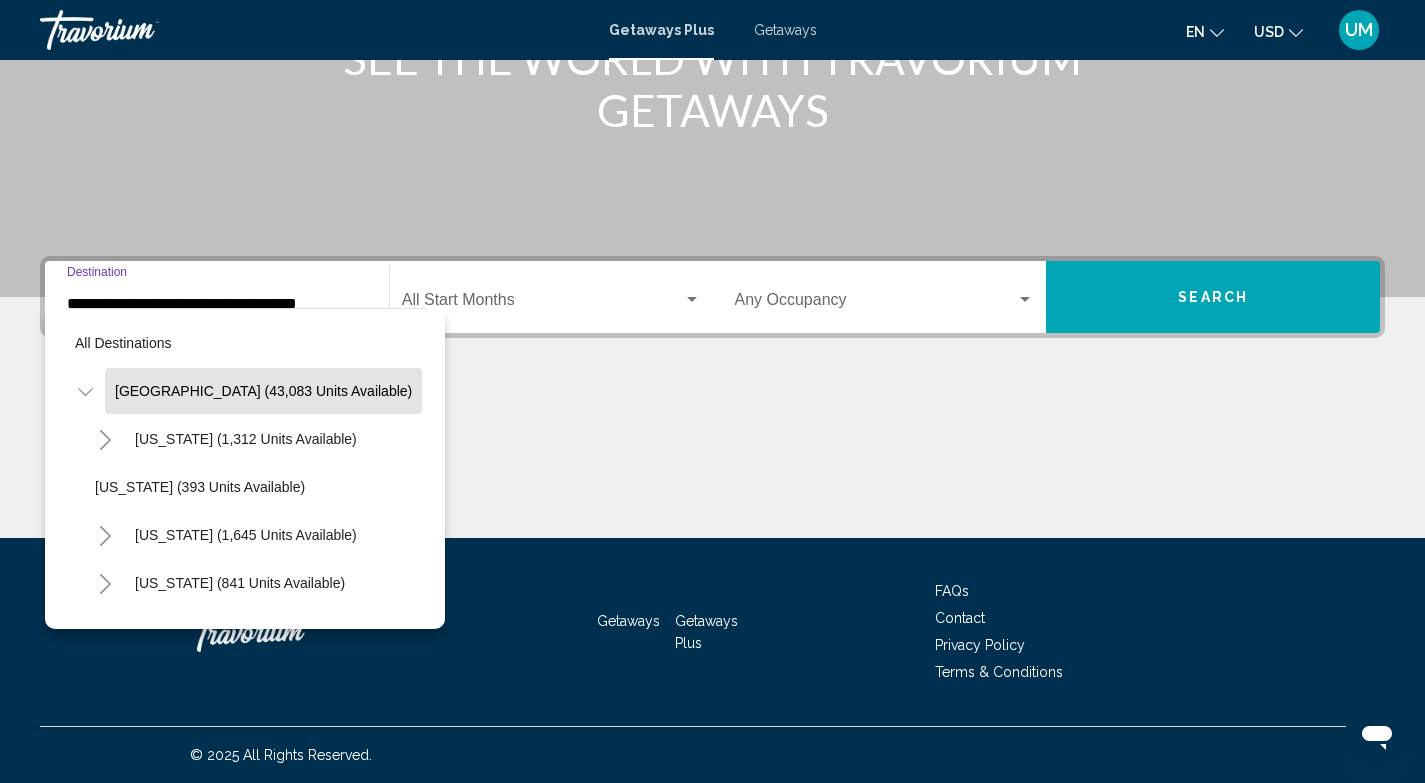 scroll, scrollTop: 302, scrollLeft: 0, axis: vertical 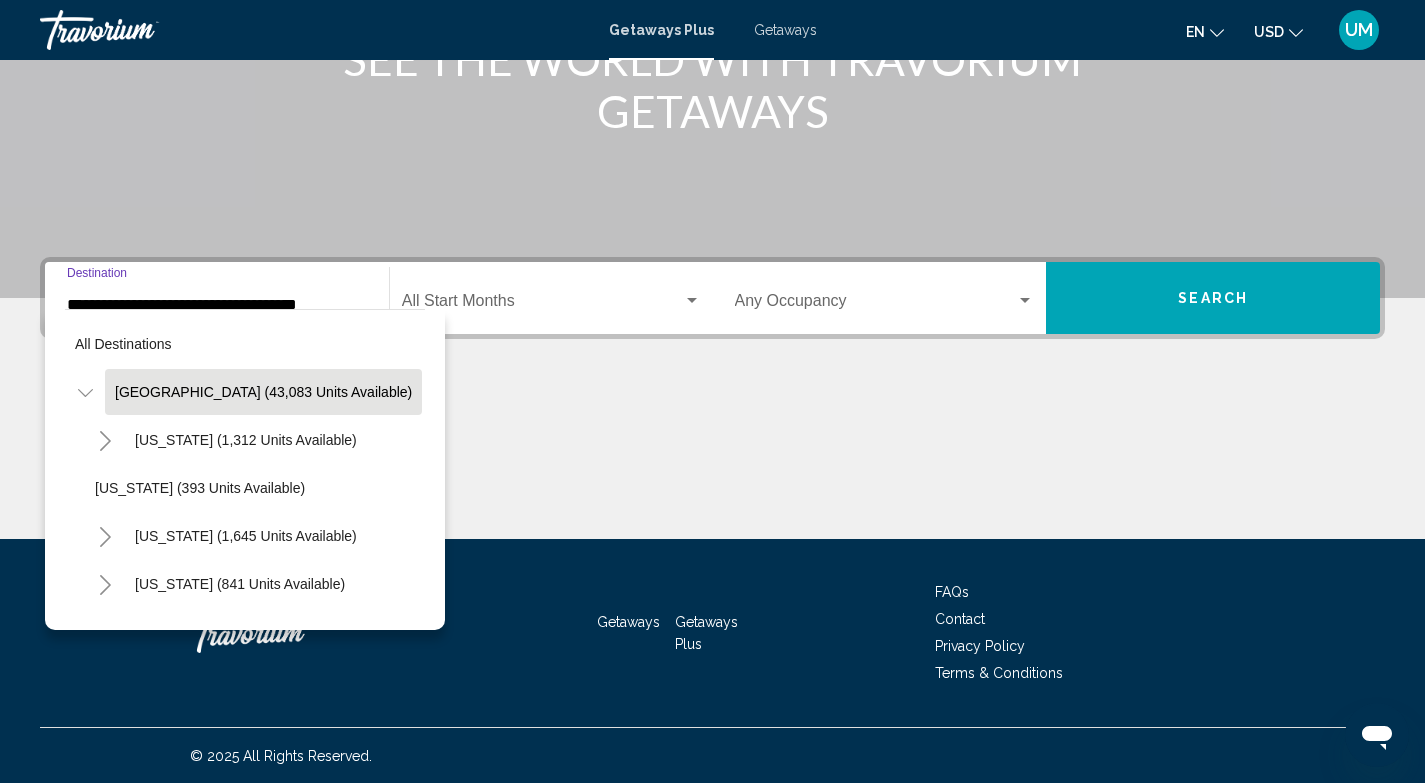 click 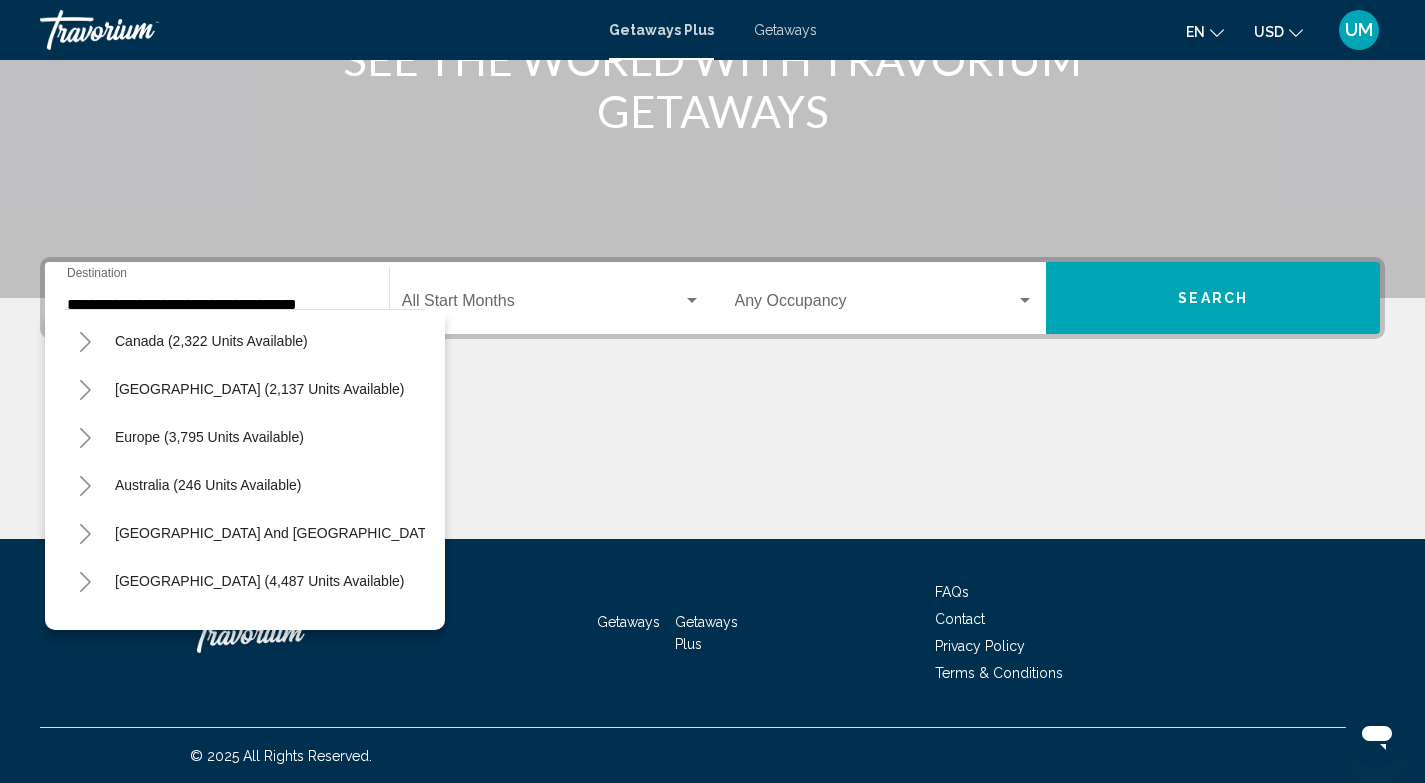 scroll, scrollTop: 155, scrollLeft: 0, axis: vertical 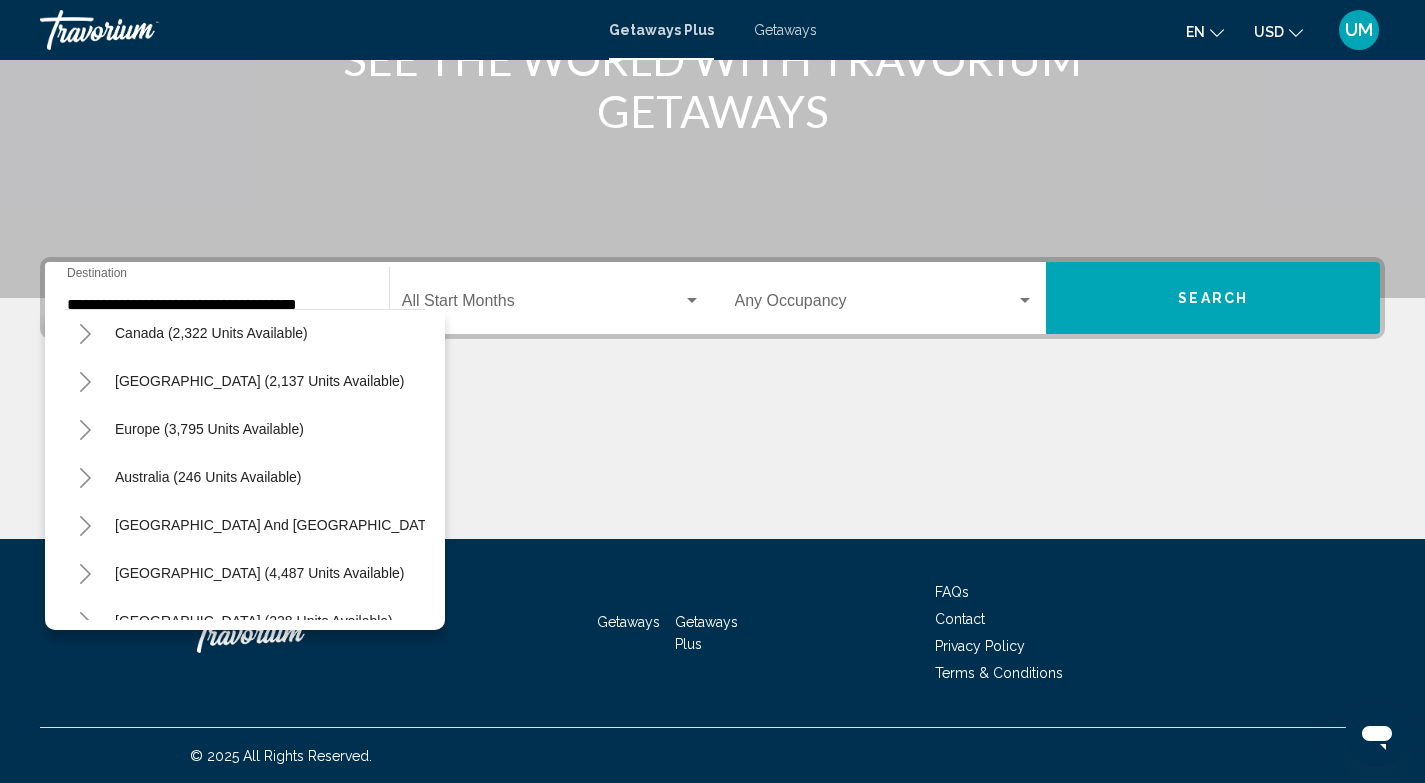 click 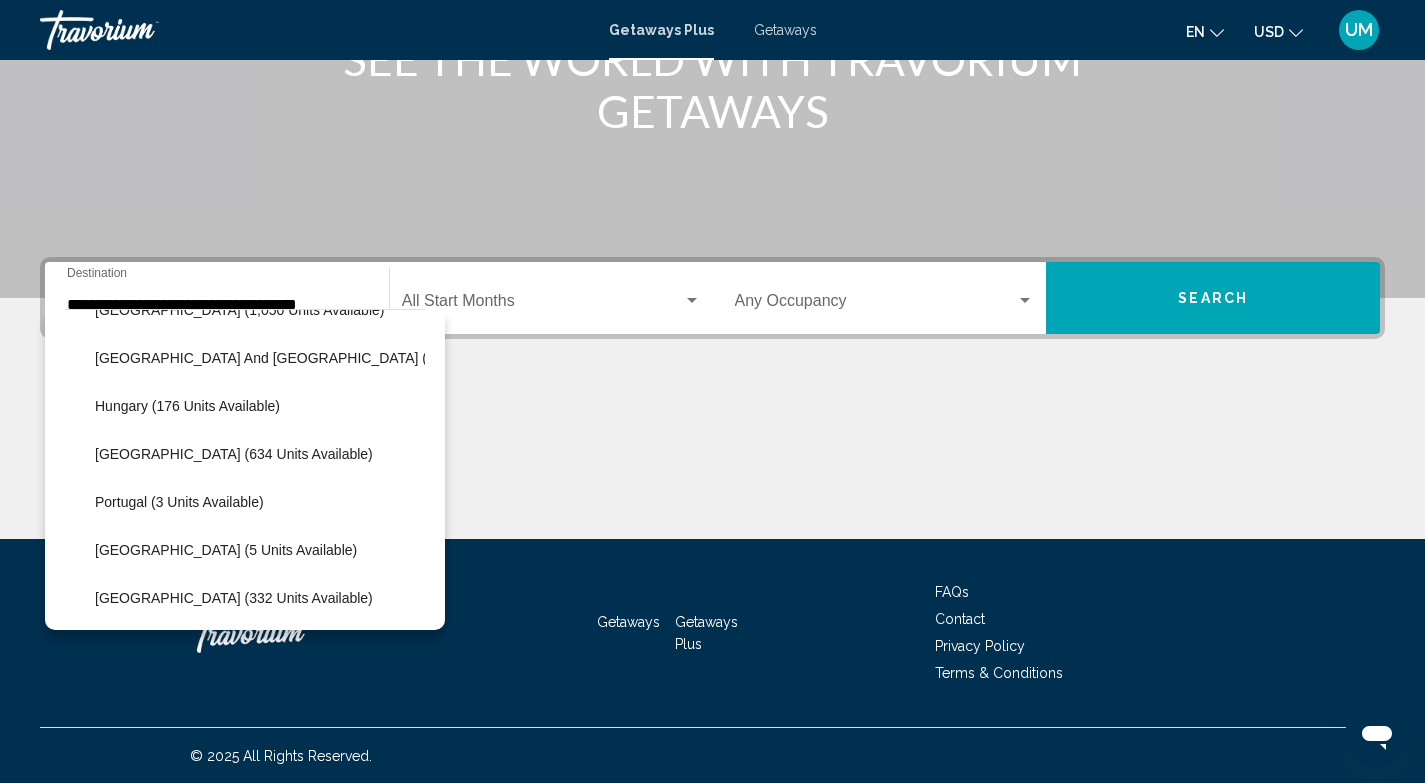 scroll, scrollTop: 500, scrollLeft: 0, axis: vertical 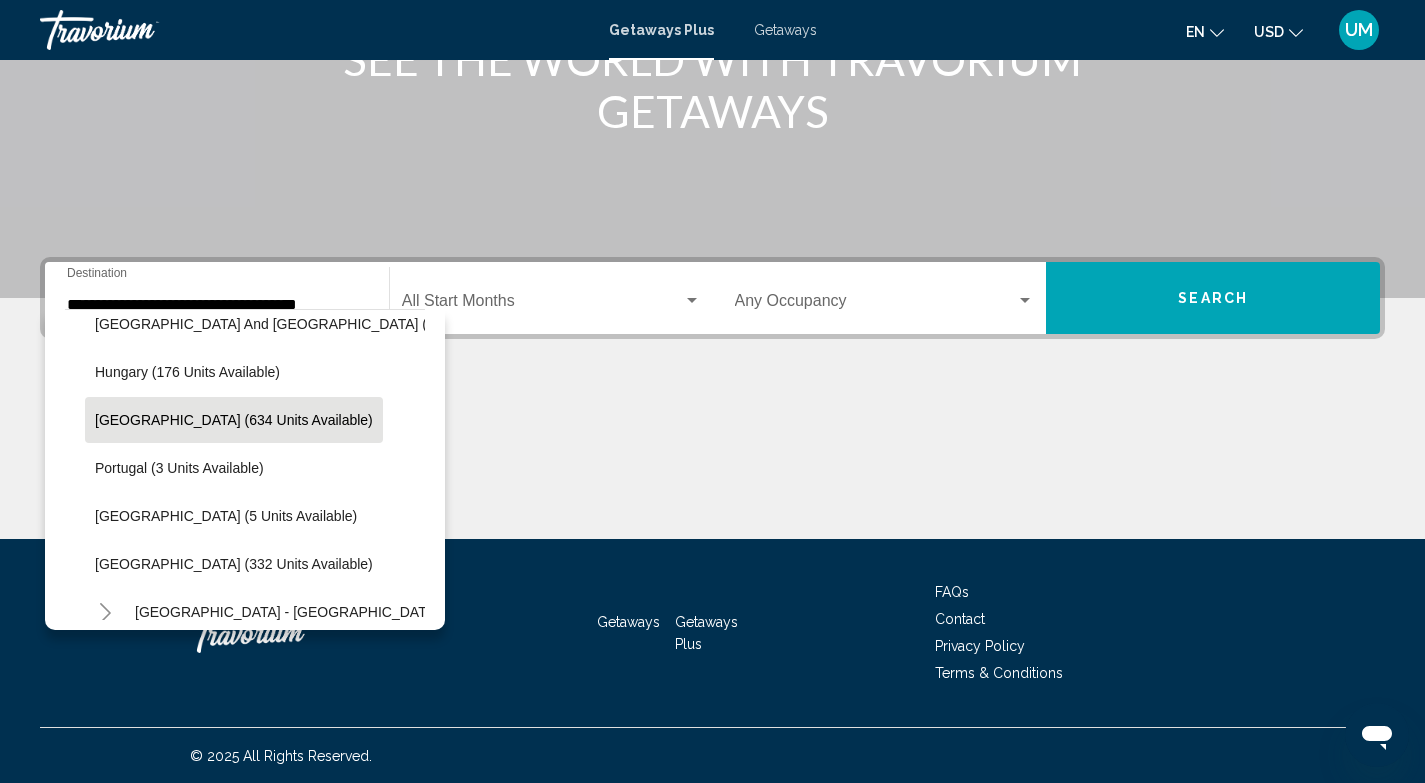 click on "[GEOGRAPHIC_DATA] (634 units available)" 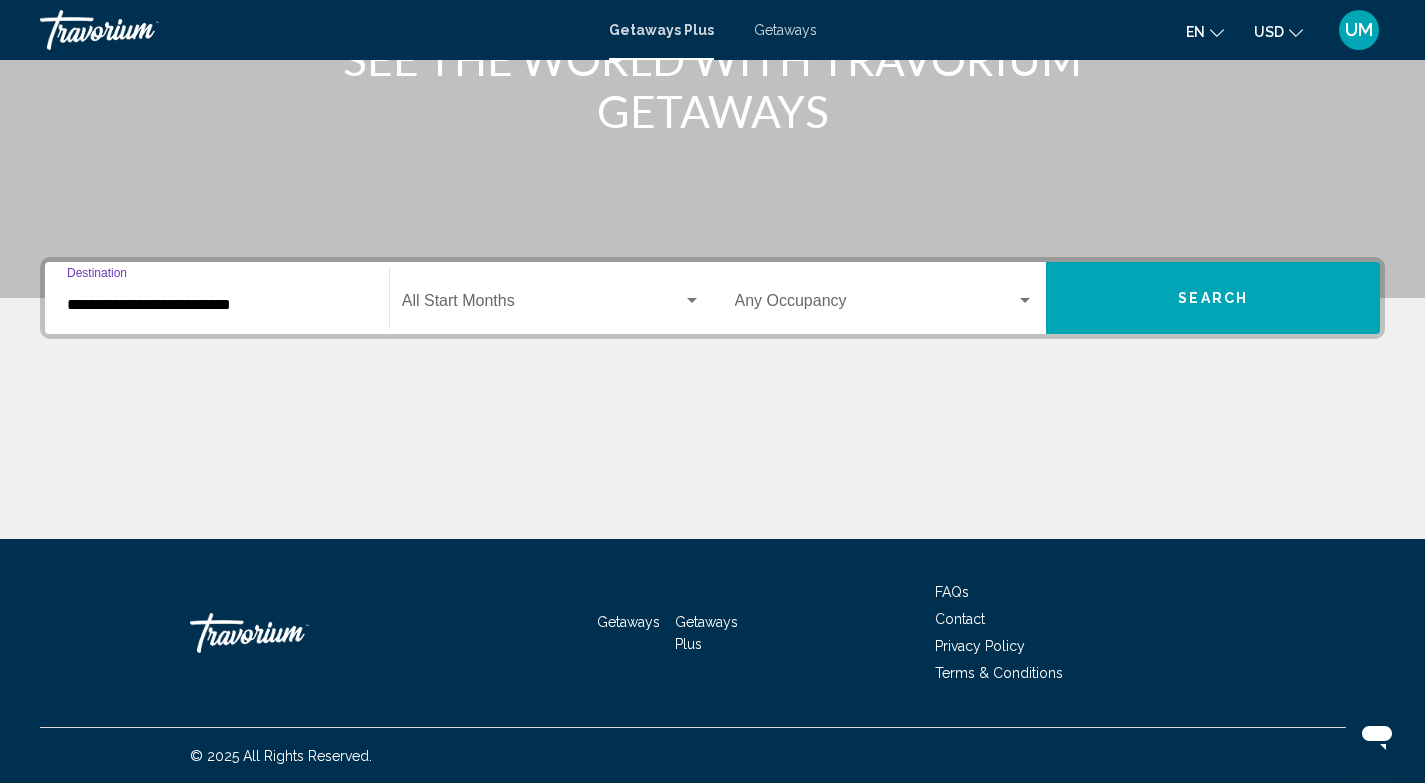 scroll, scrollTop: 303, scrollLeft: 0, axis: vertical 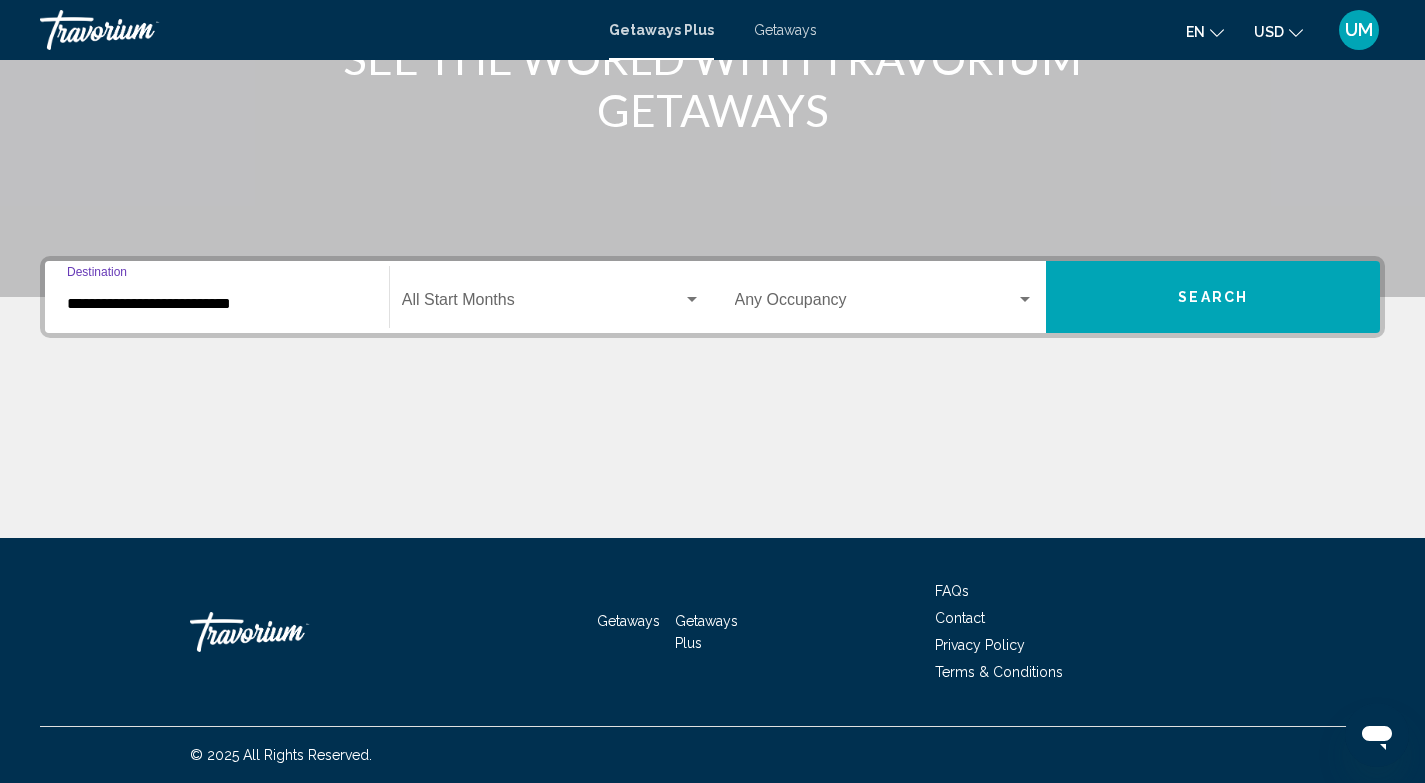 click on "Start Month All Start Months" 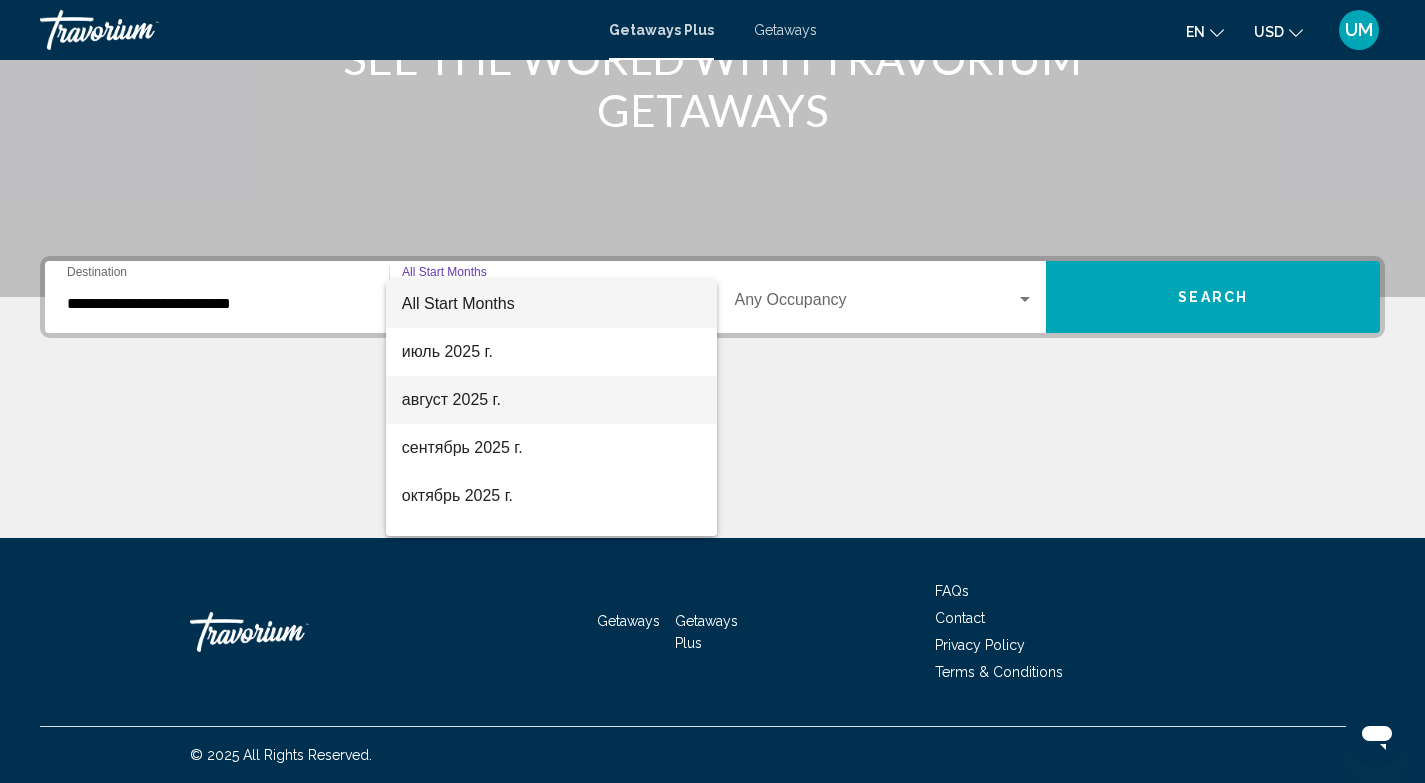 click on "август 2025 г." at bounding box center [551, 400] 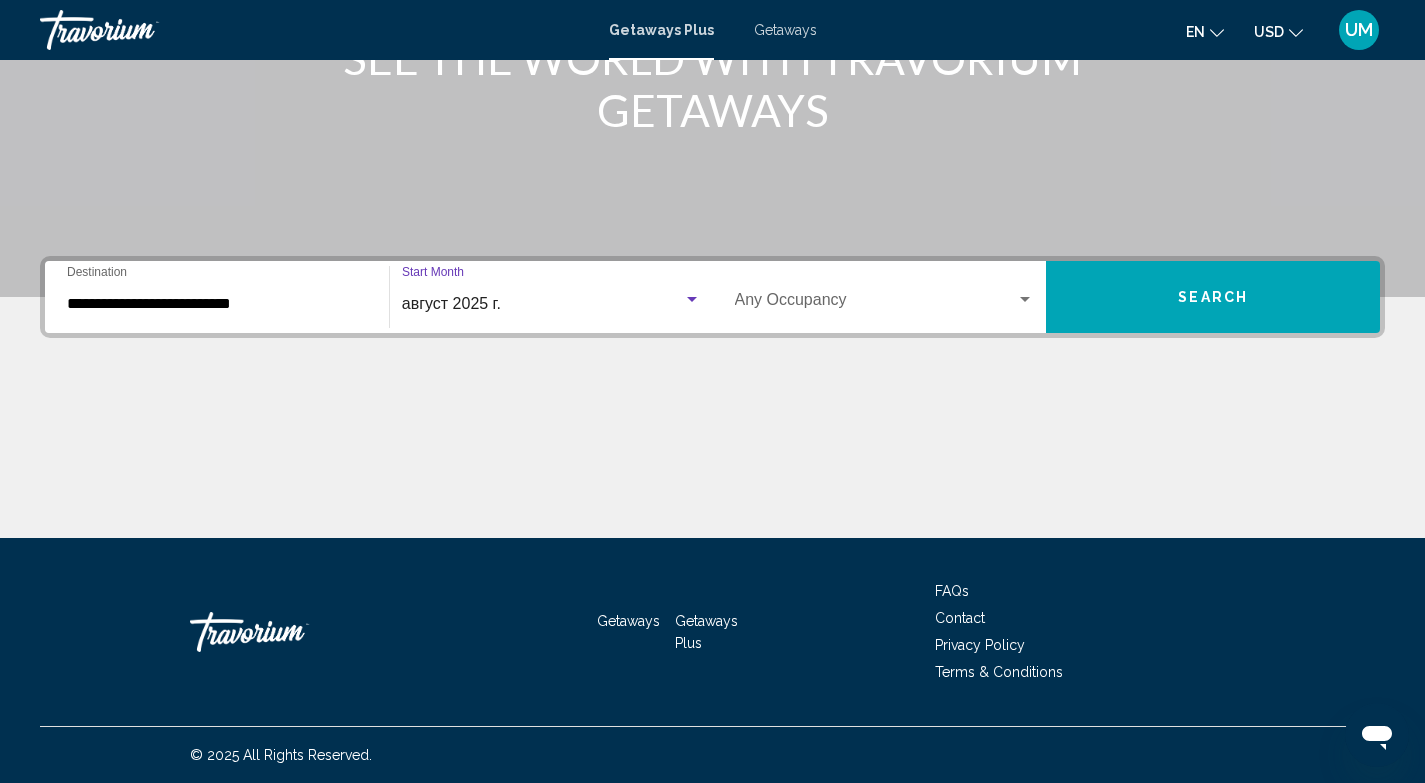 click at bounding box center [876, 304] 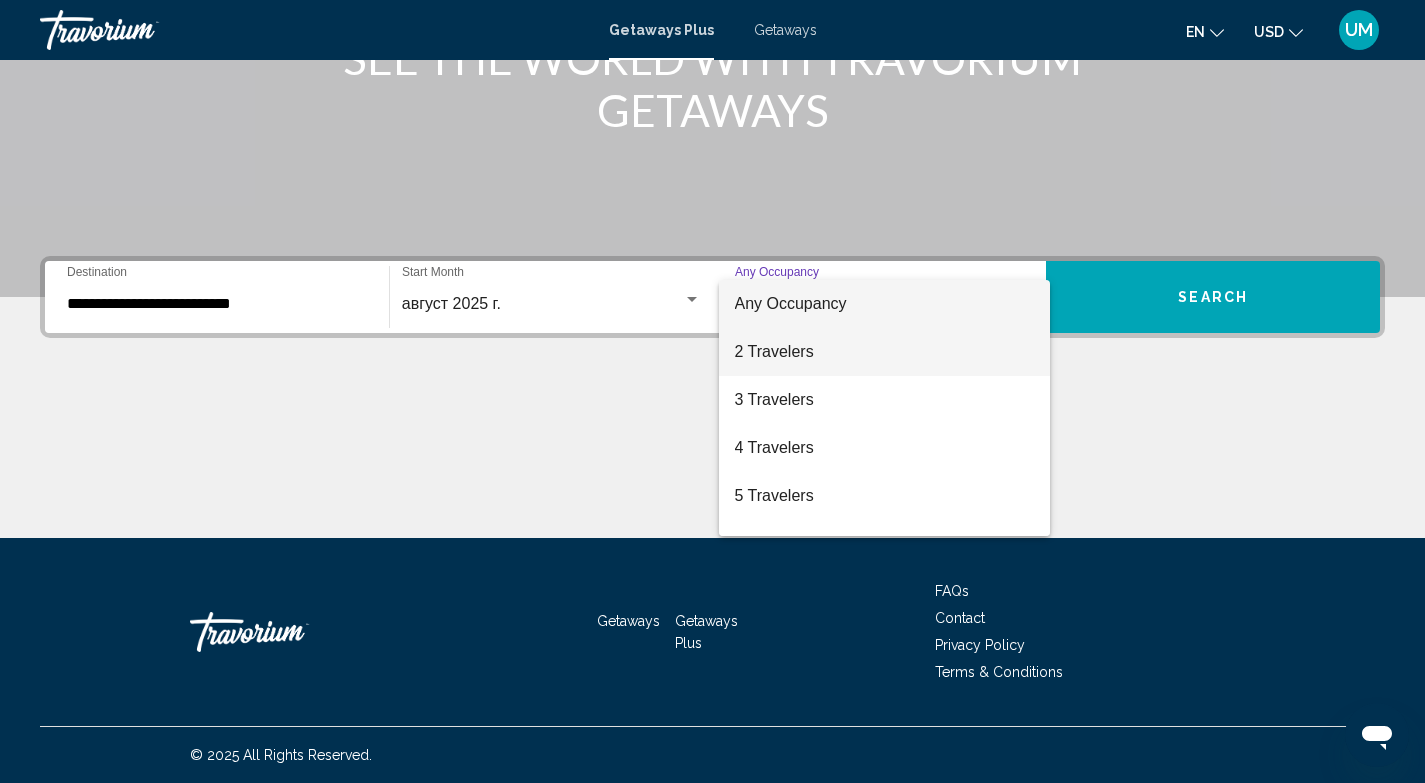 click on "2 Travelers" at bounding box center [885, 352] 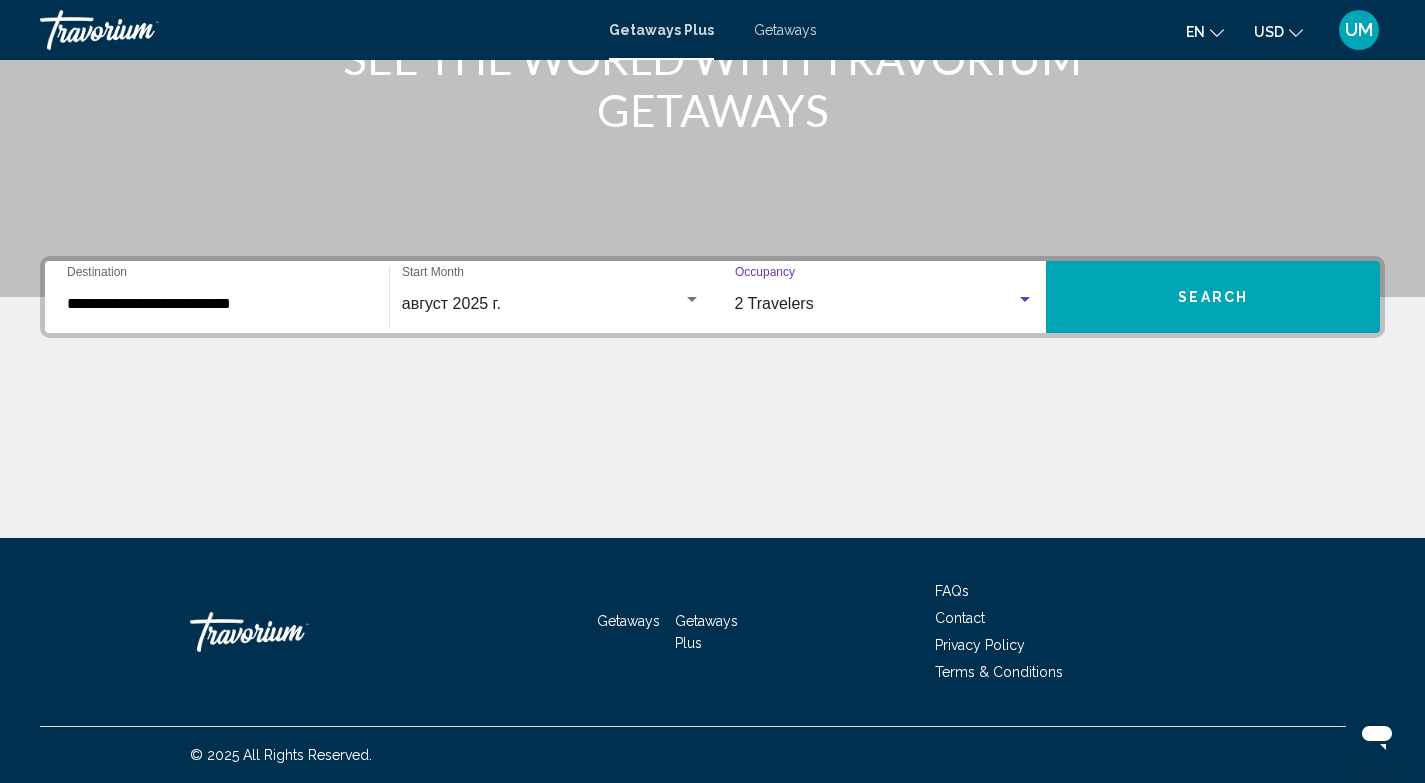 click on "Search" at bounding box center (1213, 297) 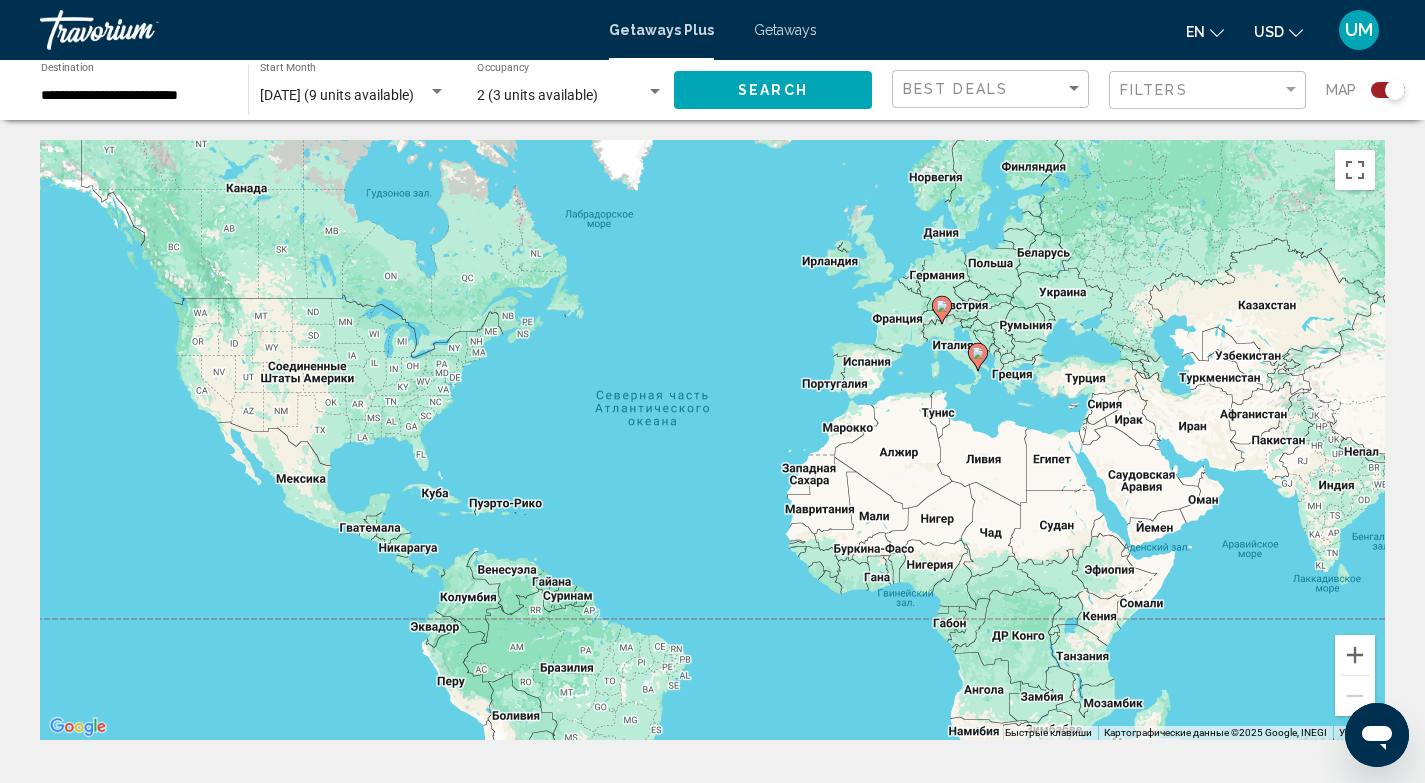 click on "Для навигации используйте клавиши со стрелками. Чтобы активировать перетаскивание с помощью клавиатуры, нажмите Alt + Ввод. После этого перемещайте маркер, используя клавиши со стрелками. Чтобы завершить перетаскивание, нажмите клавишу Ввод. Чтобы отменить действие, нажмите клавишу Esc." at bounding box center [712, 440] 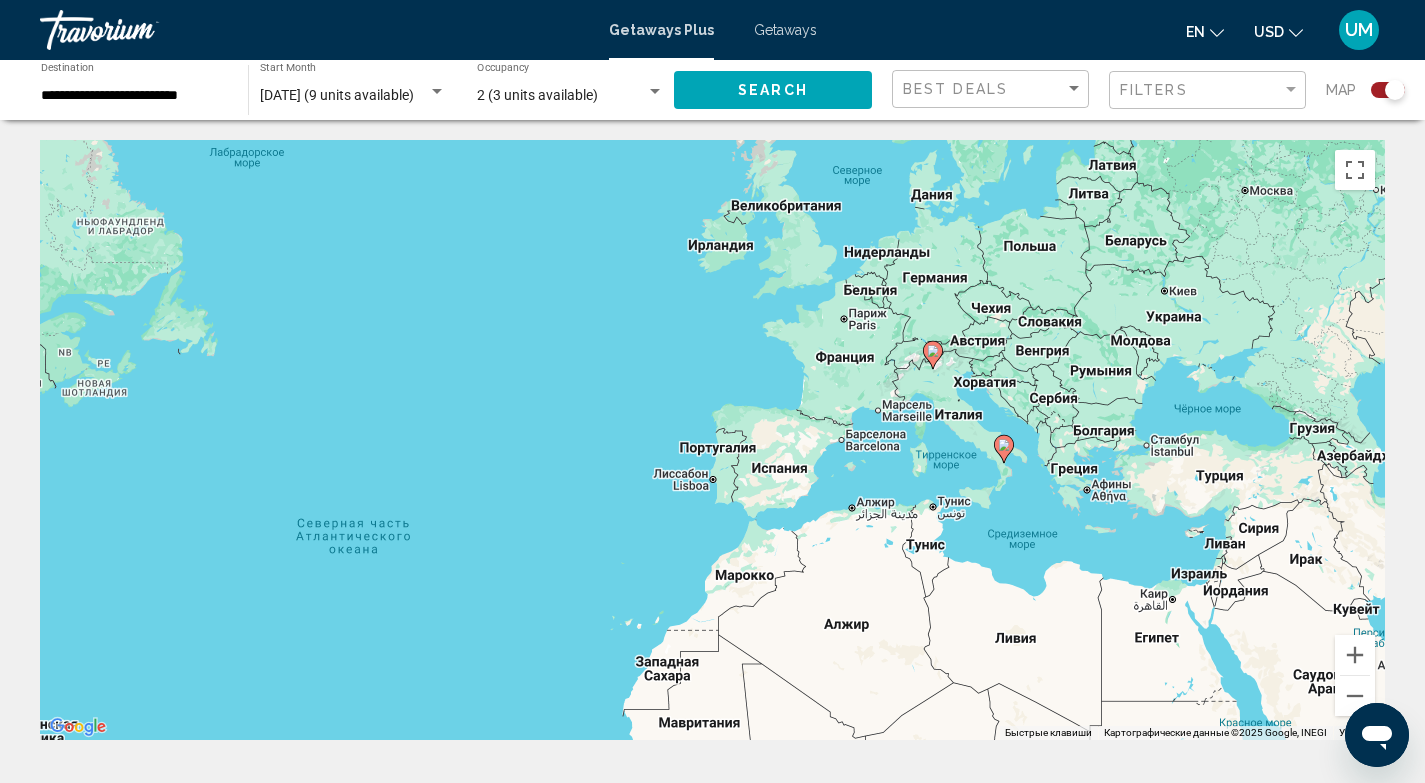 click 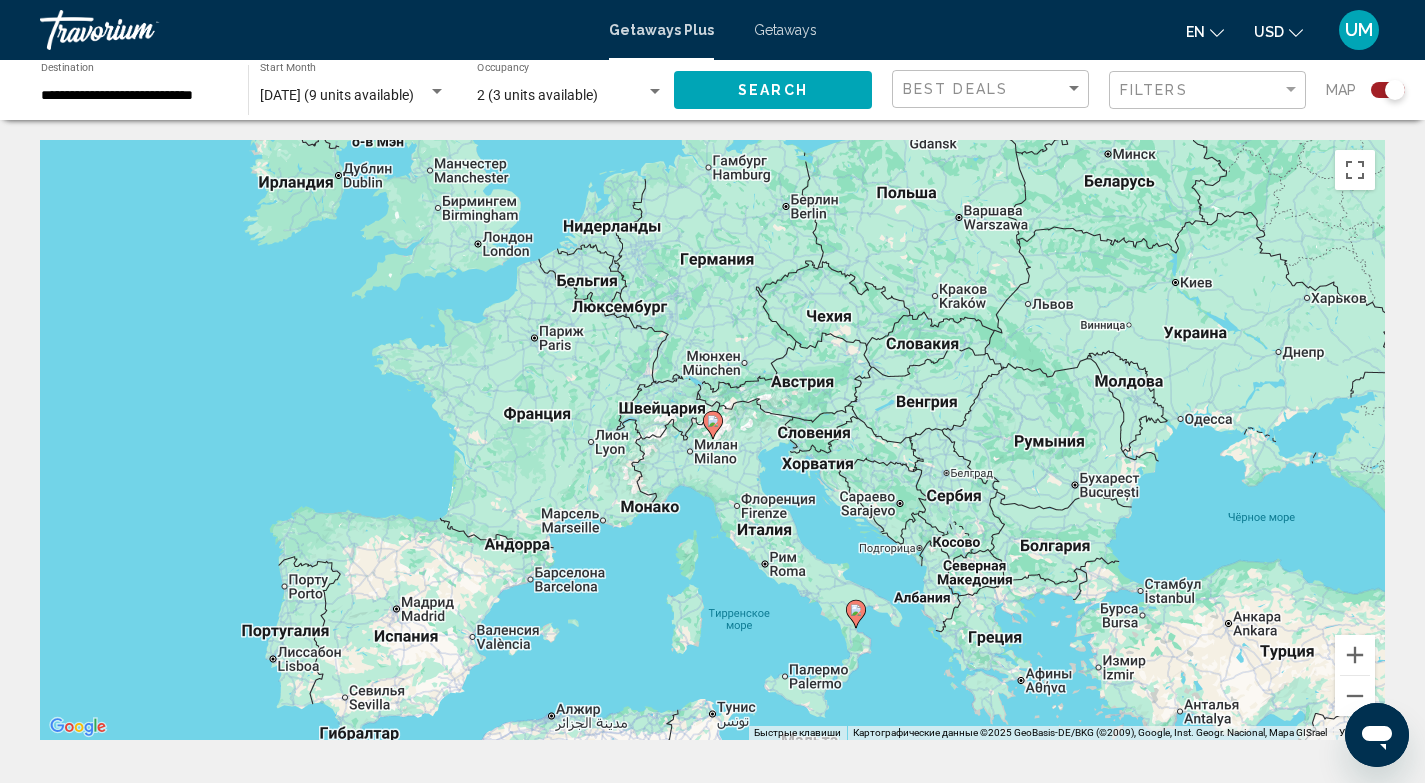click 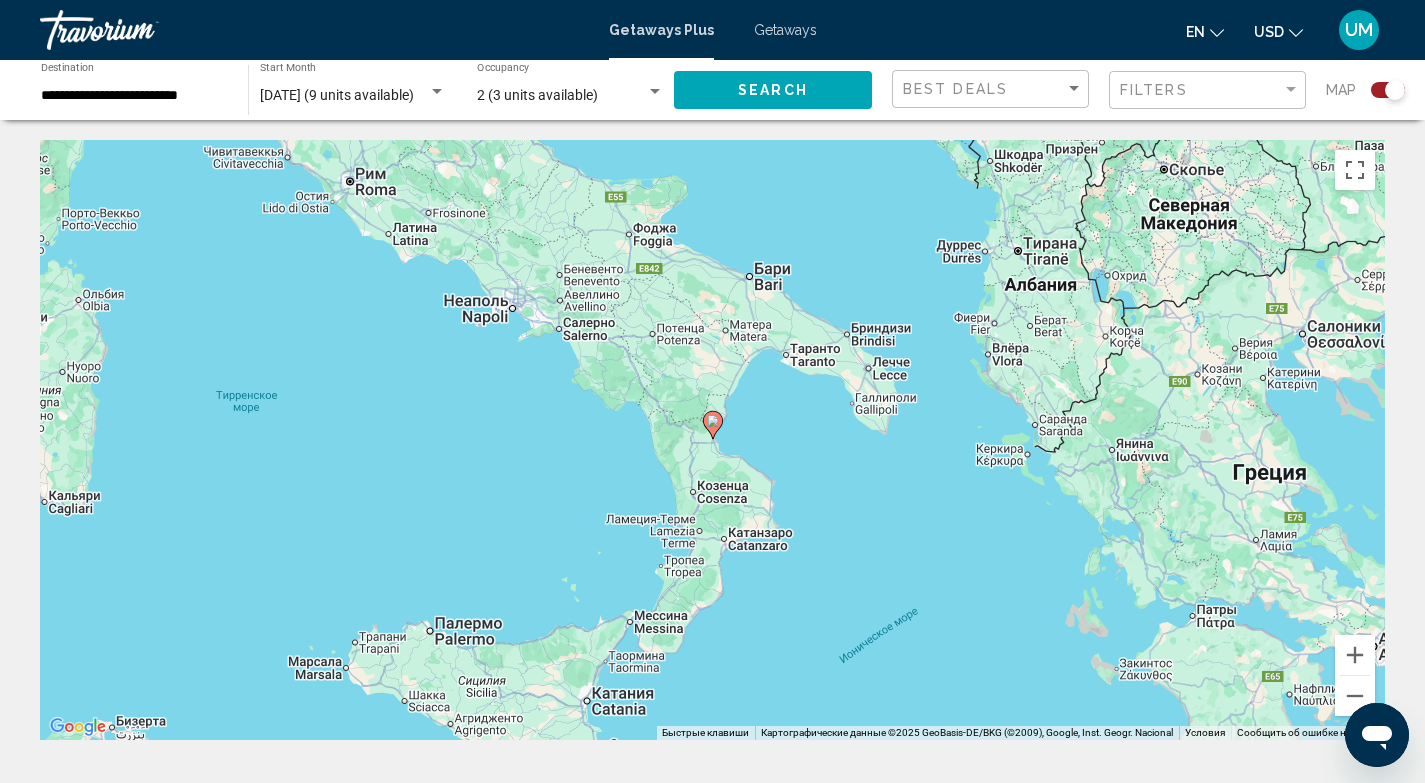 click 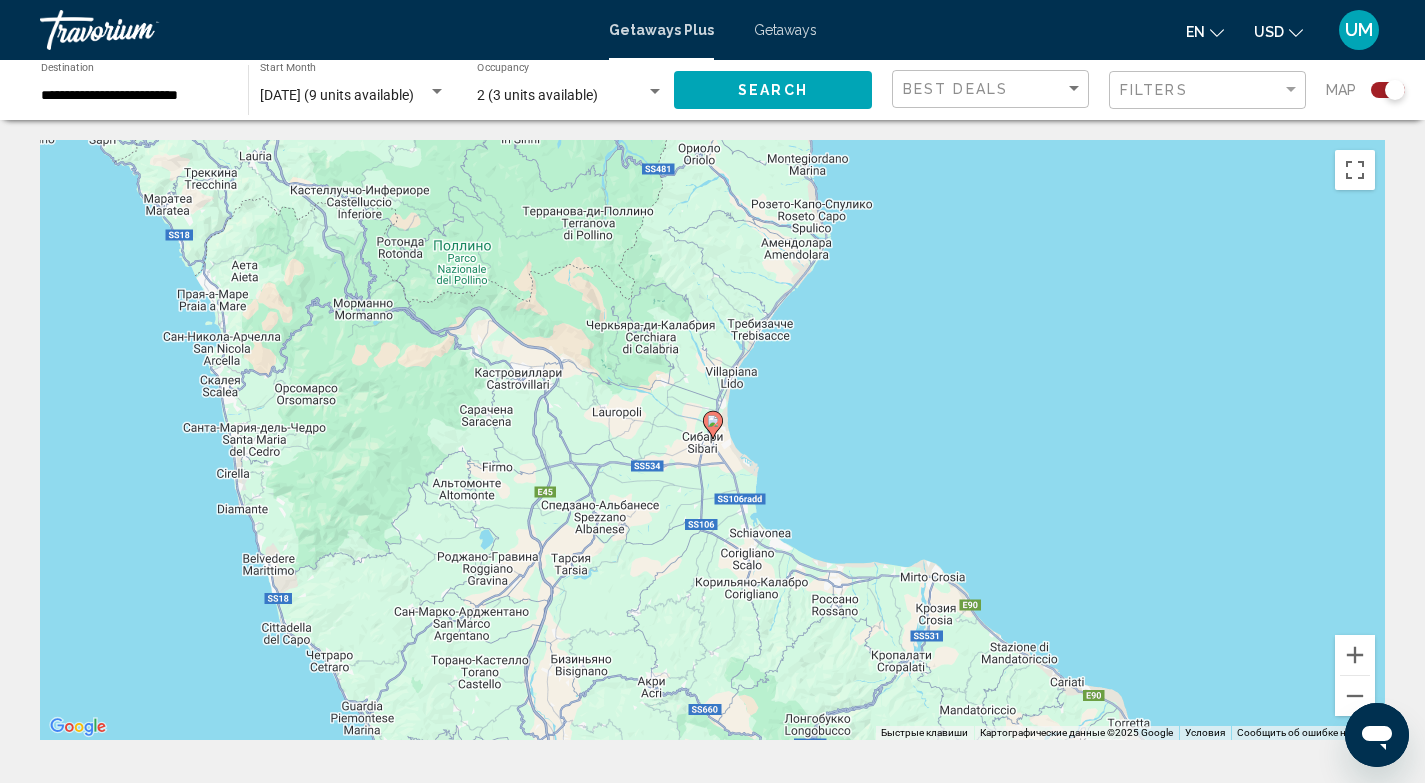 click 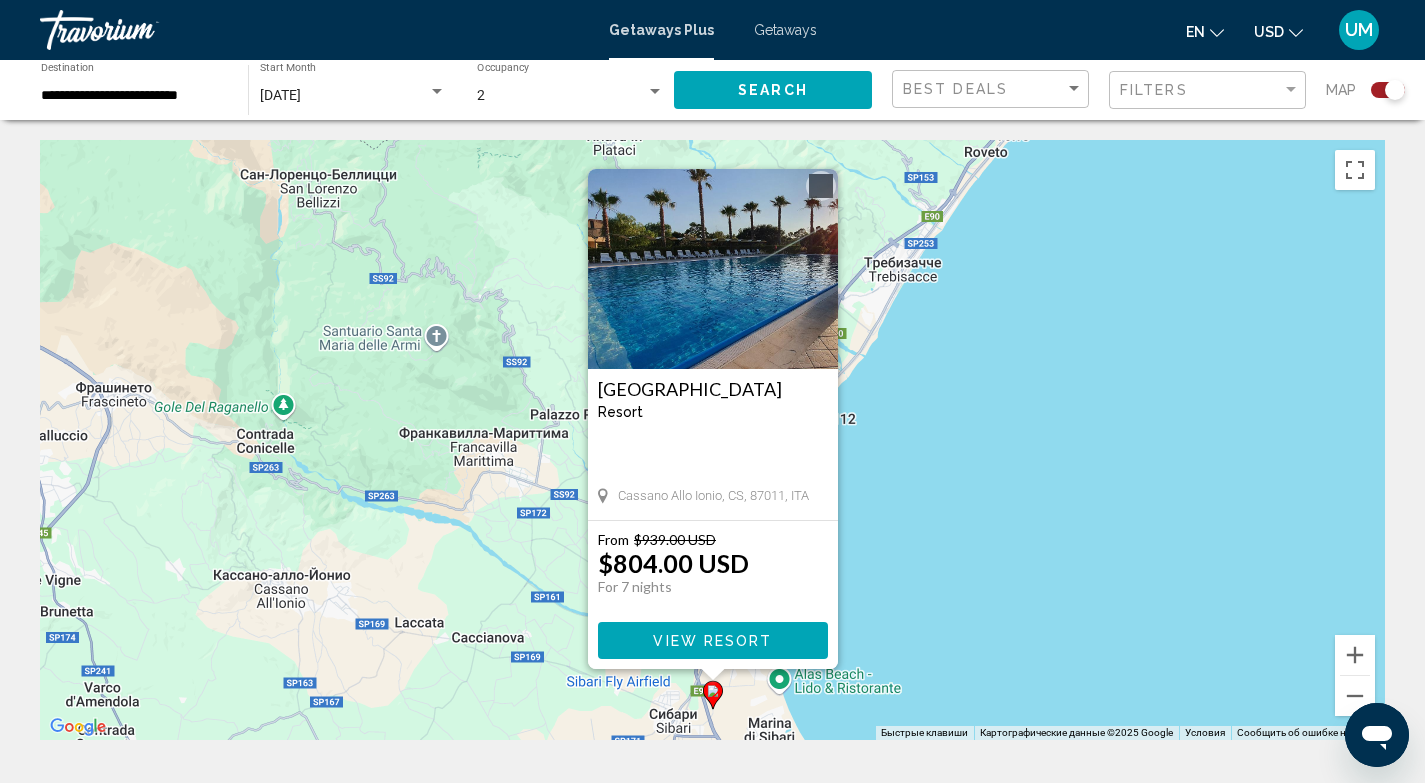 click at bounding box center [821, 186] 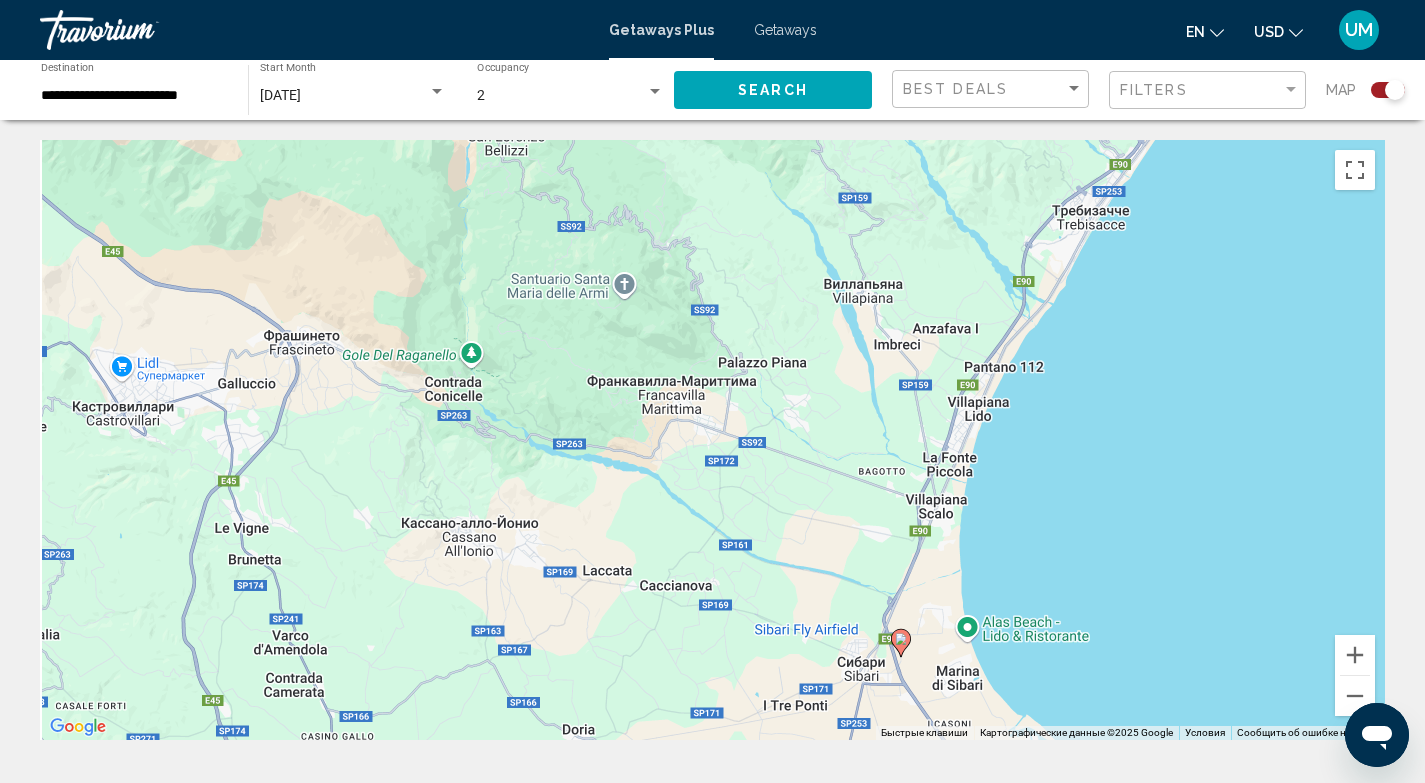 drag, startPoint x: 632, startPoint y: 367, endPoint x: 827, endPoint y: 311, distance: 202.88174 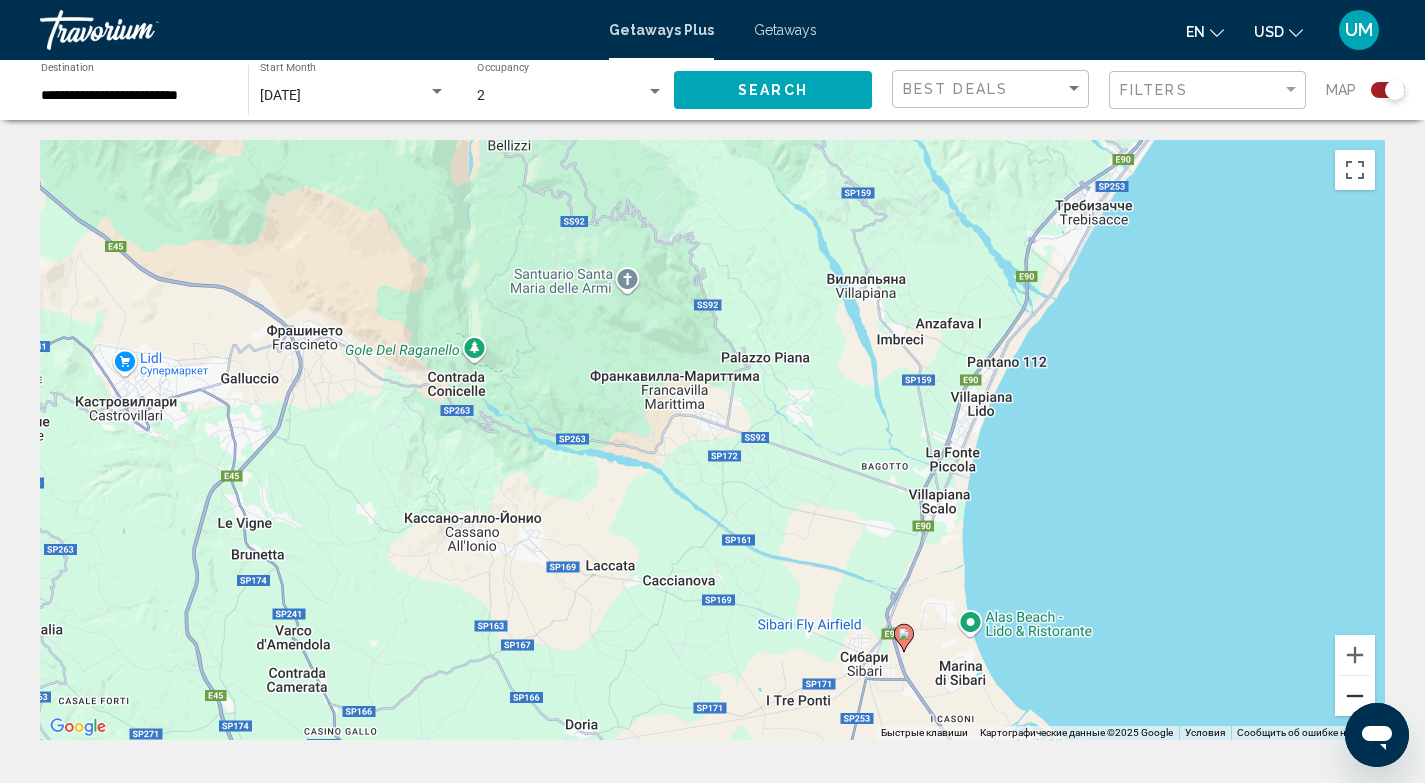 click at bounding box center [1355, 696] 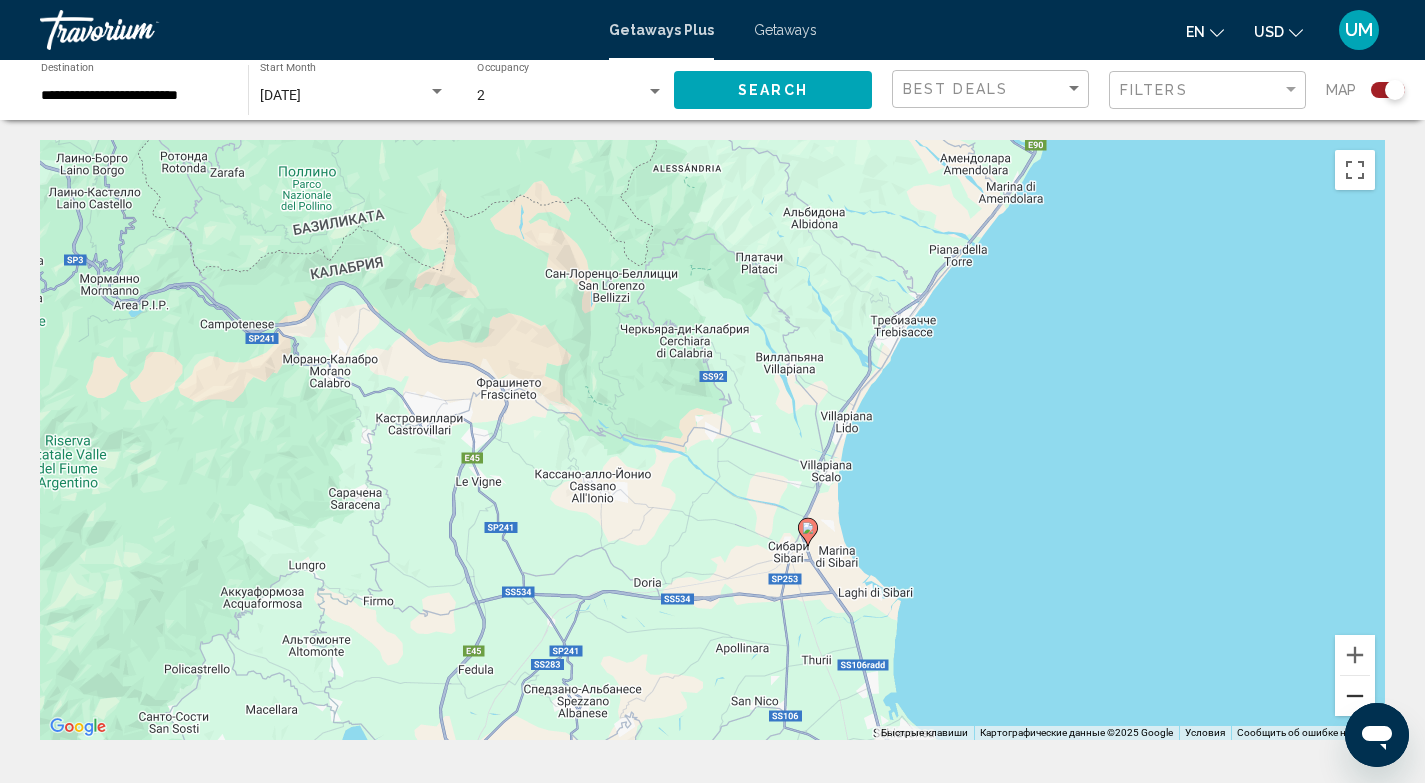 click at bounding box center (1355, 696) 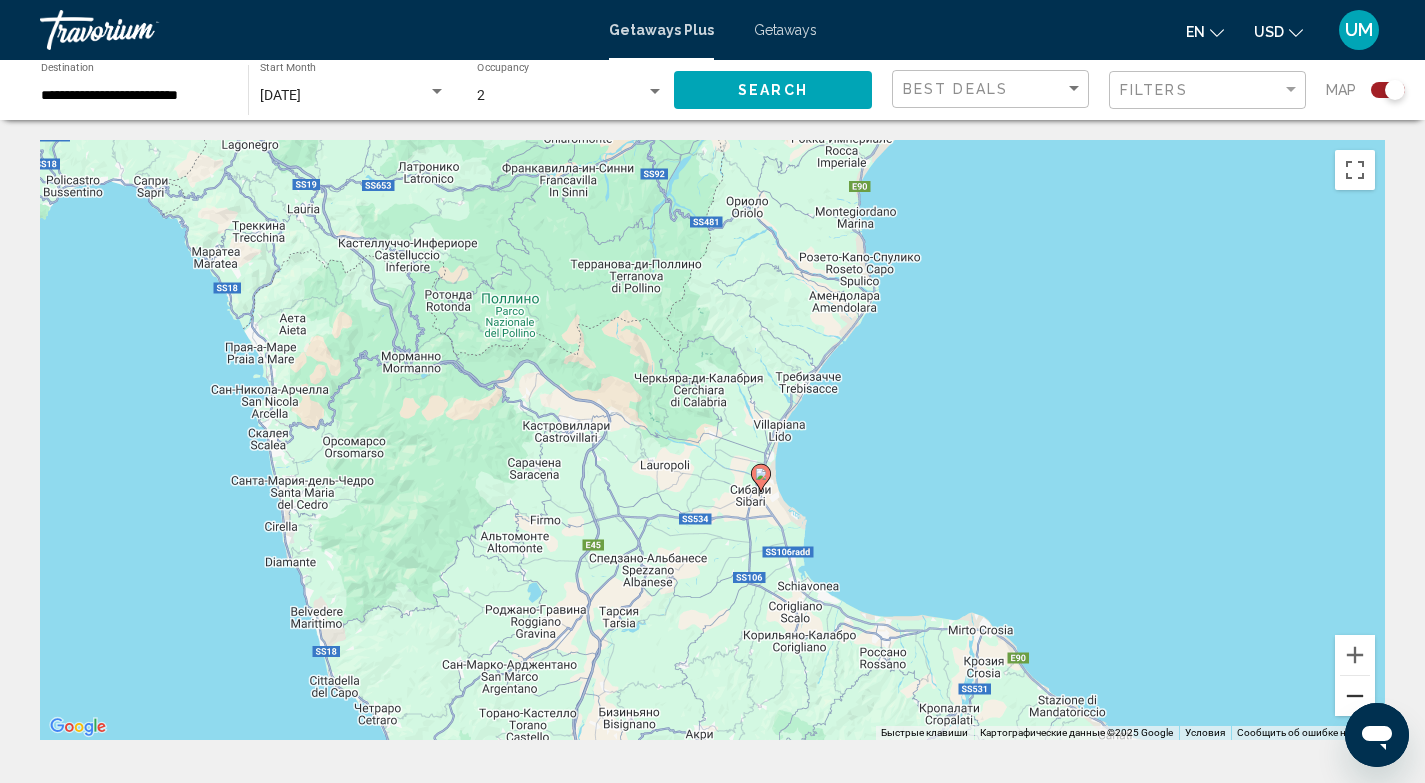 click at bounding box center (1355, 696) 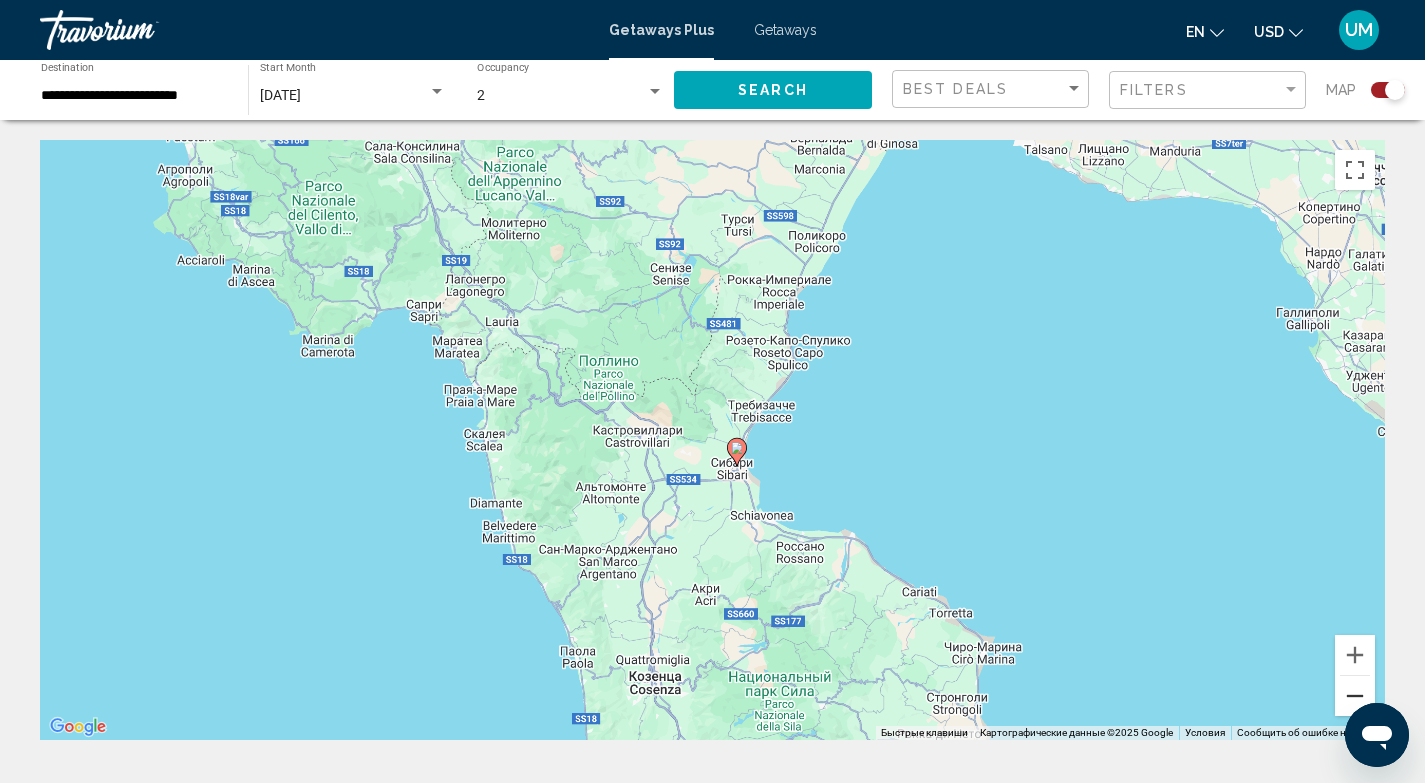 click at bounding box center [1355, 696] 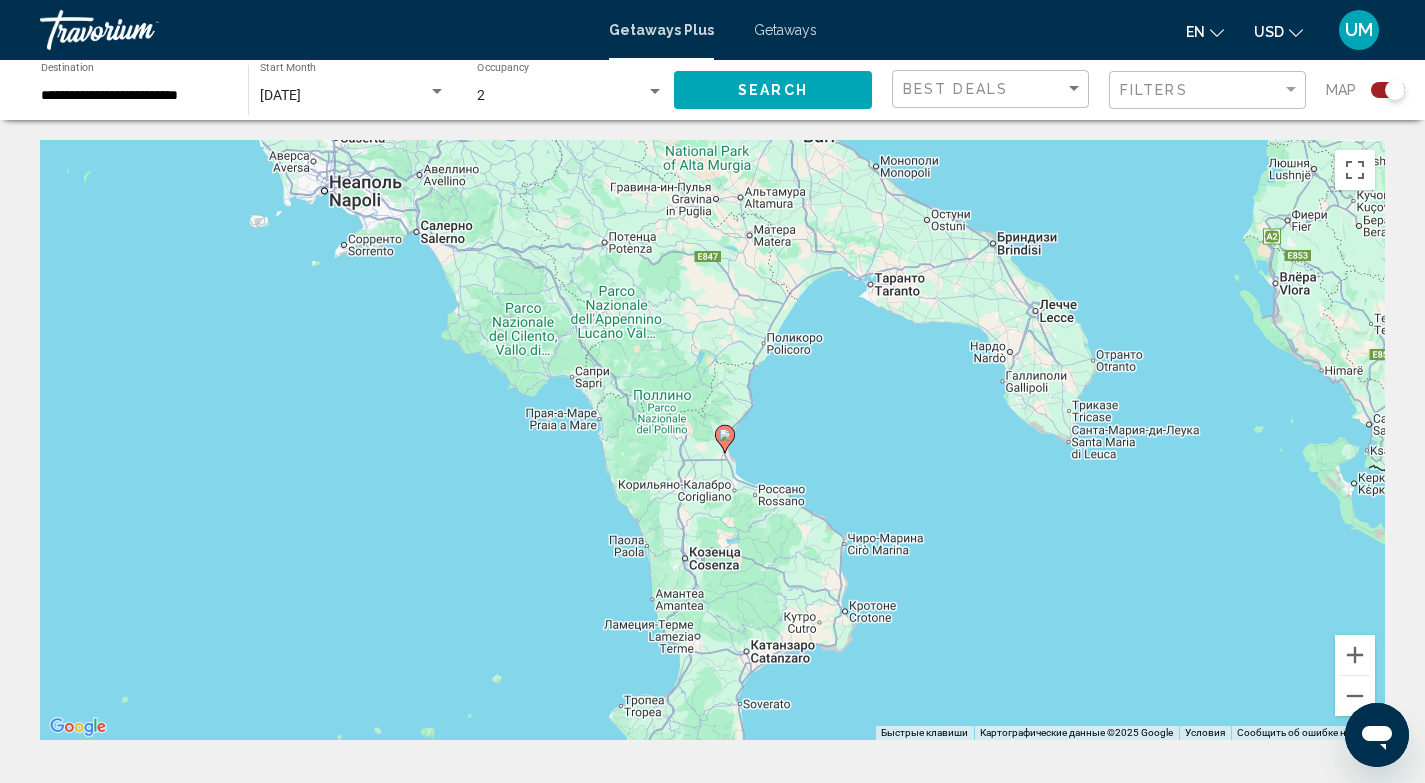 drag, startPoint x: 597, startPoint y: 241, endPoint x: 728, endPoint y: 371, distance: 184.55623 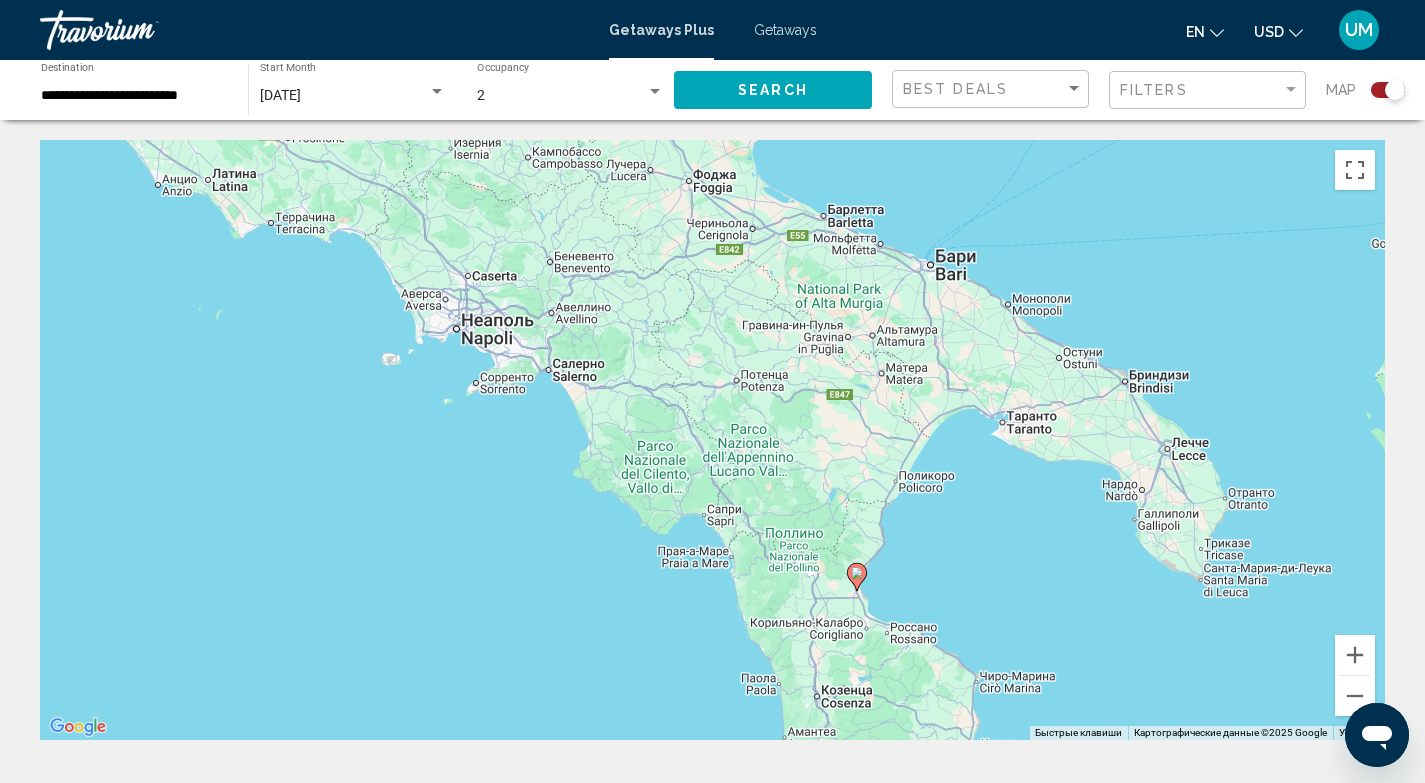 drag, startPoint x: 511, startPoint y: 250, endPoint x: 661, endPoint y: 524, distance: 312.37158 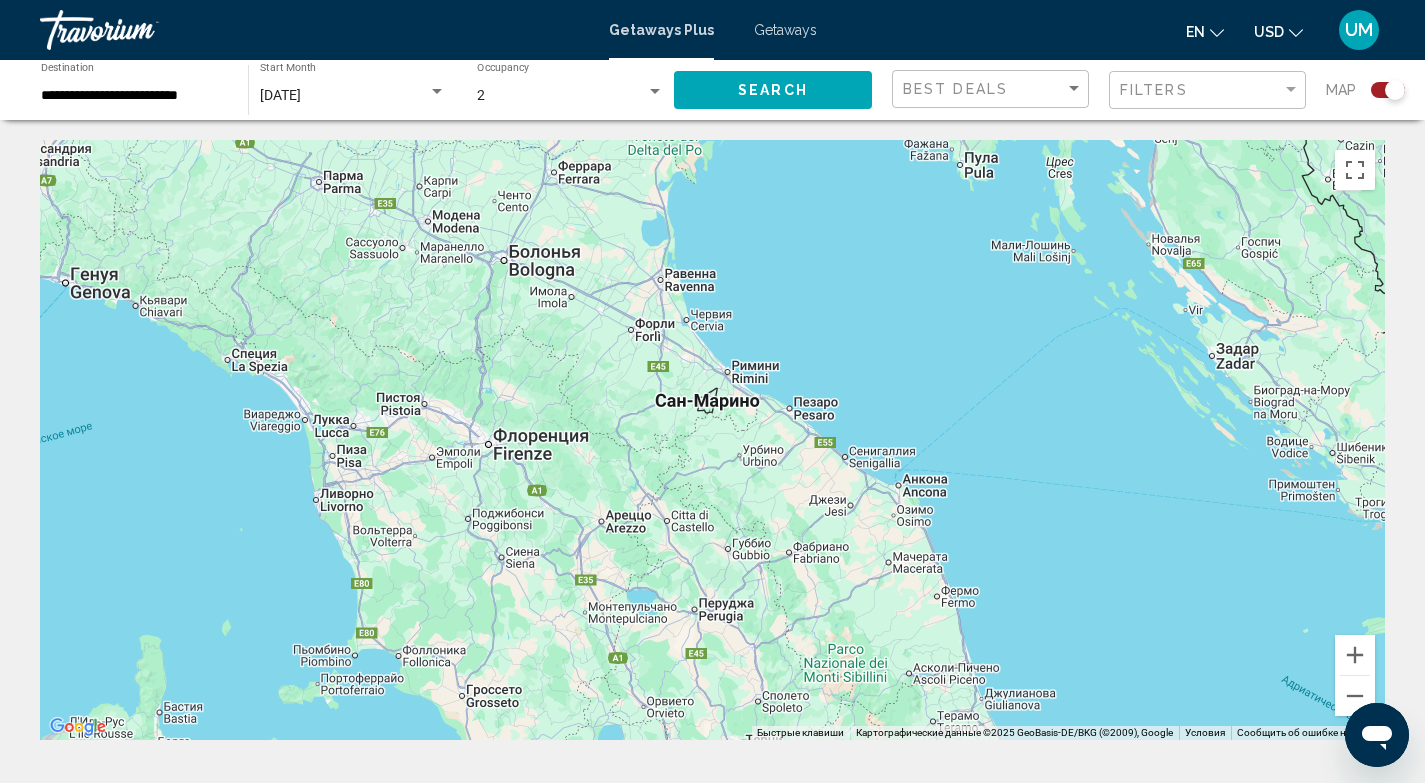drag, startPoint x: 577, startPoint y: 442, endPoint x: 764, endPoint y: 468, distance: 188.79883 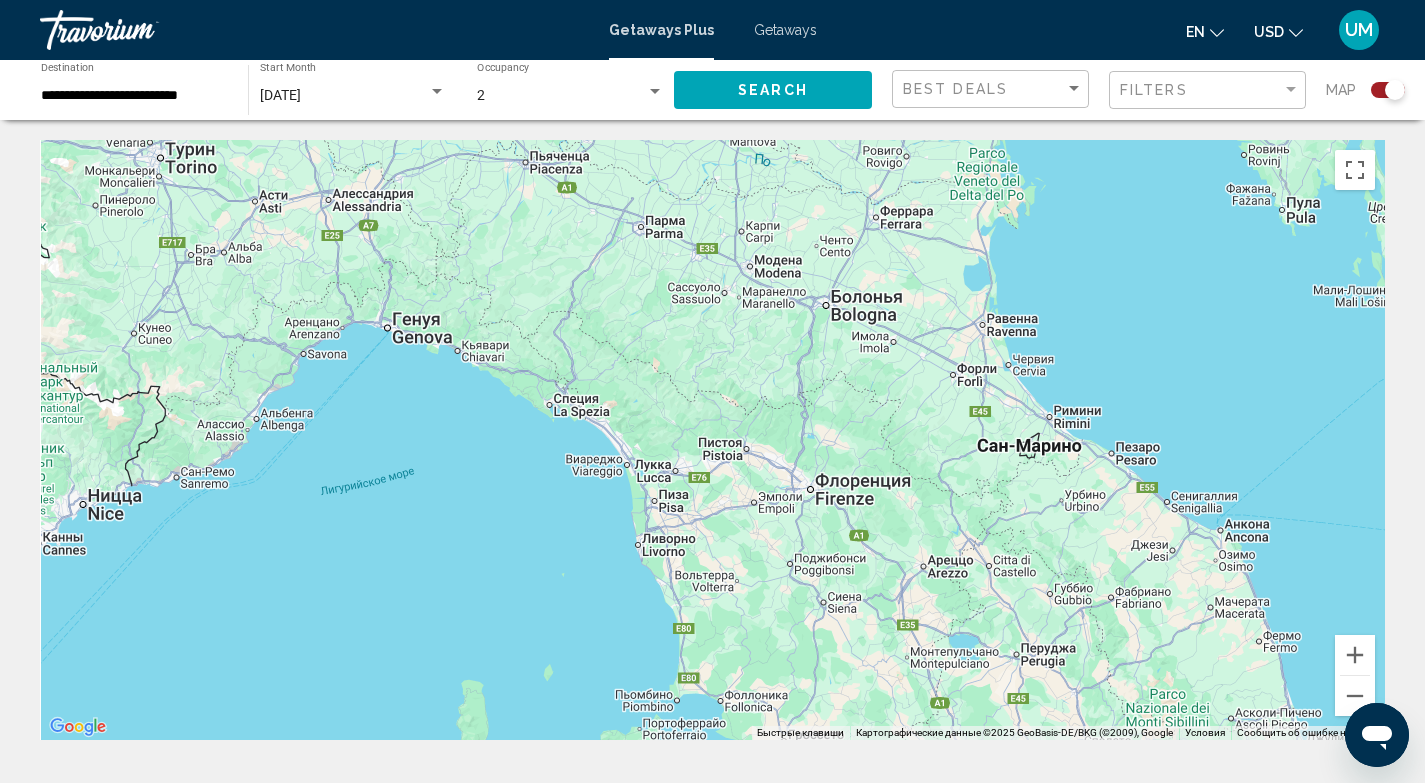 drag, startPoint x: 489, startPoint y: 345, endPoint x: 716, endPoint y: 345, distance: 227 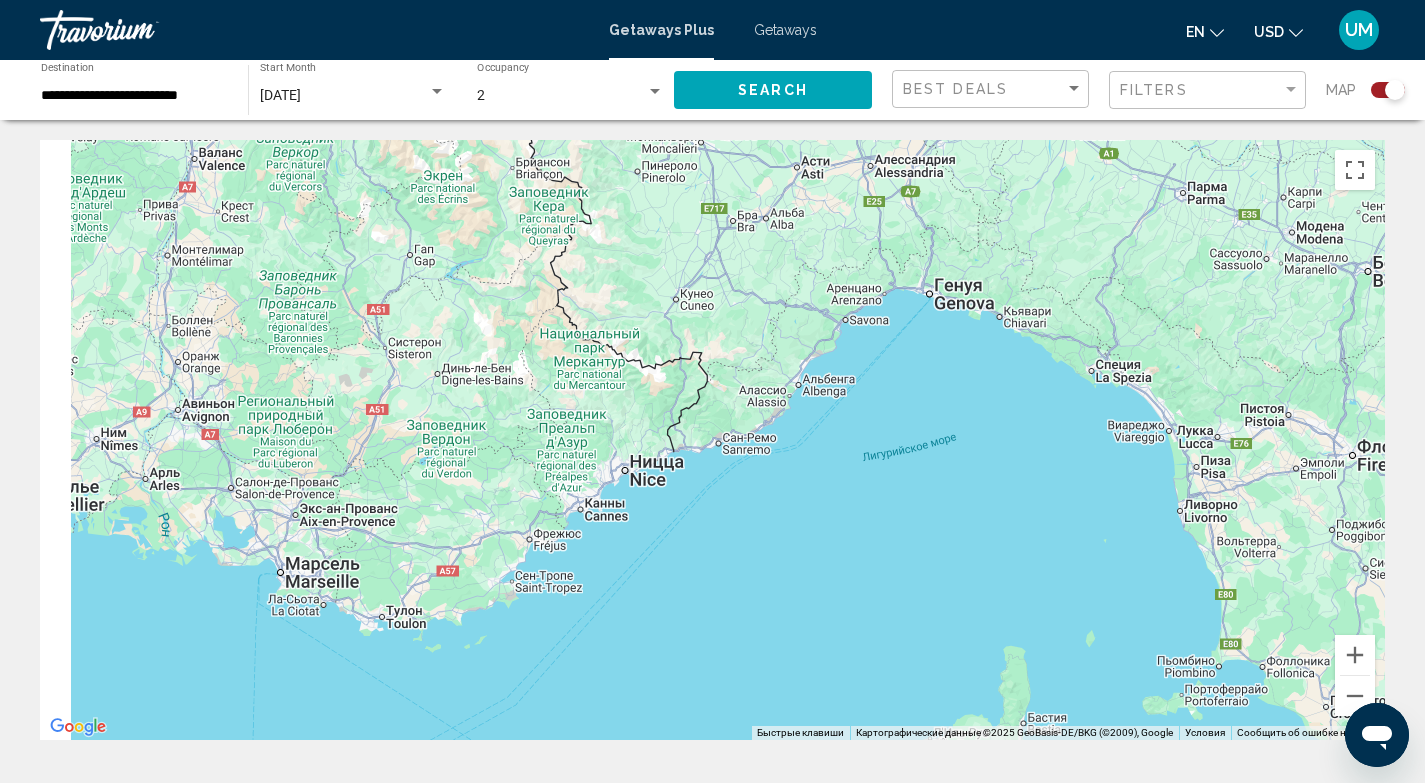drag, startPoint x: 477, startPoint y: 464, endPoint x: 682, endPoint y: 429, distance: 207.96634 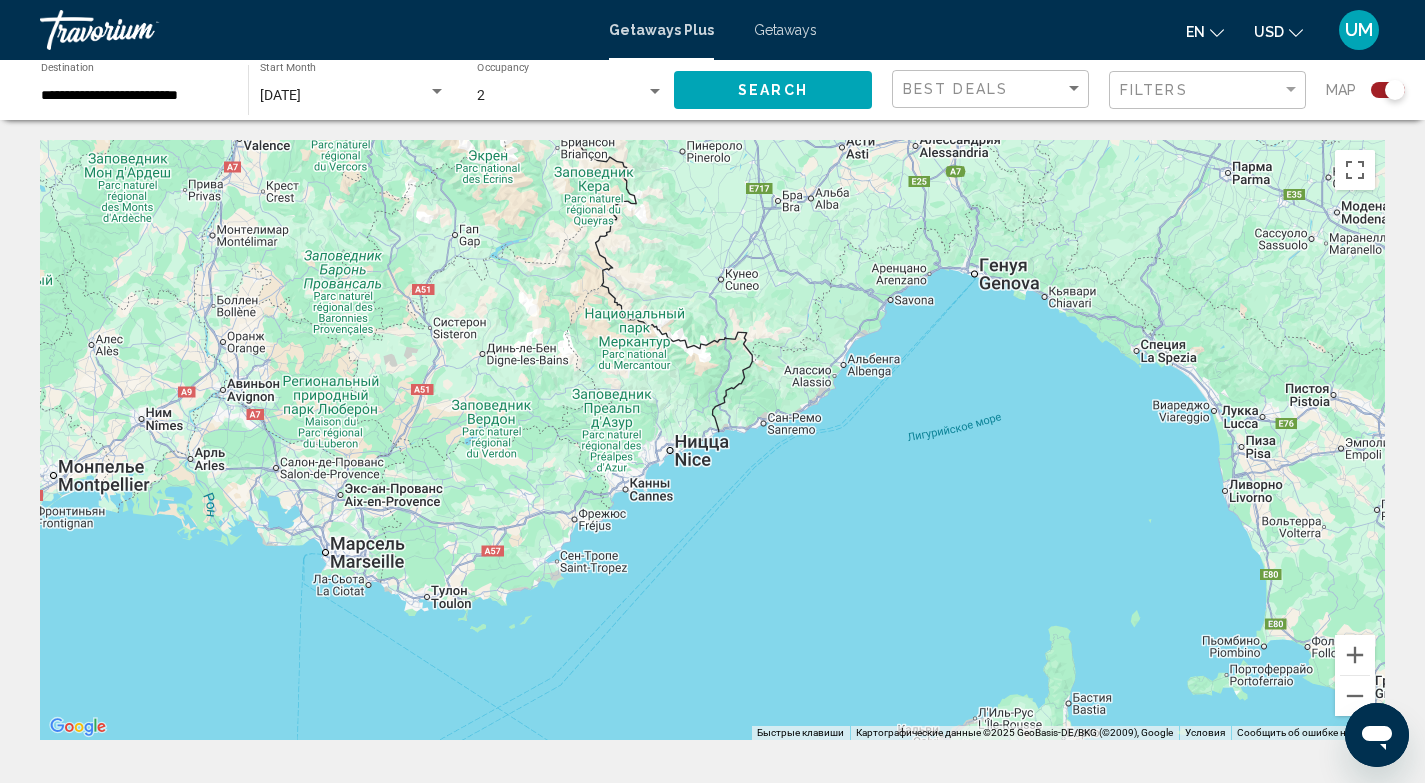 click on "Для навигации используйте клавиши со стрелками." at bounding box center [712, 440] 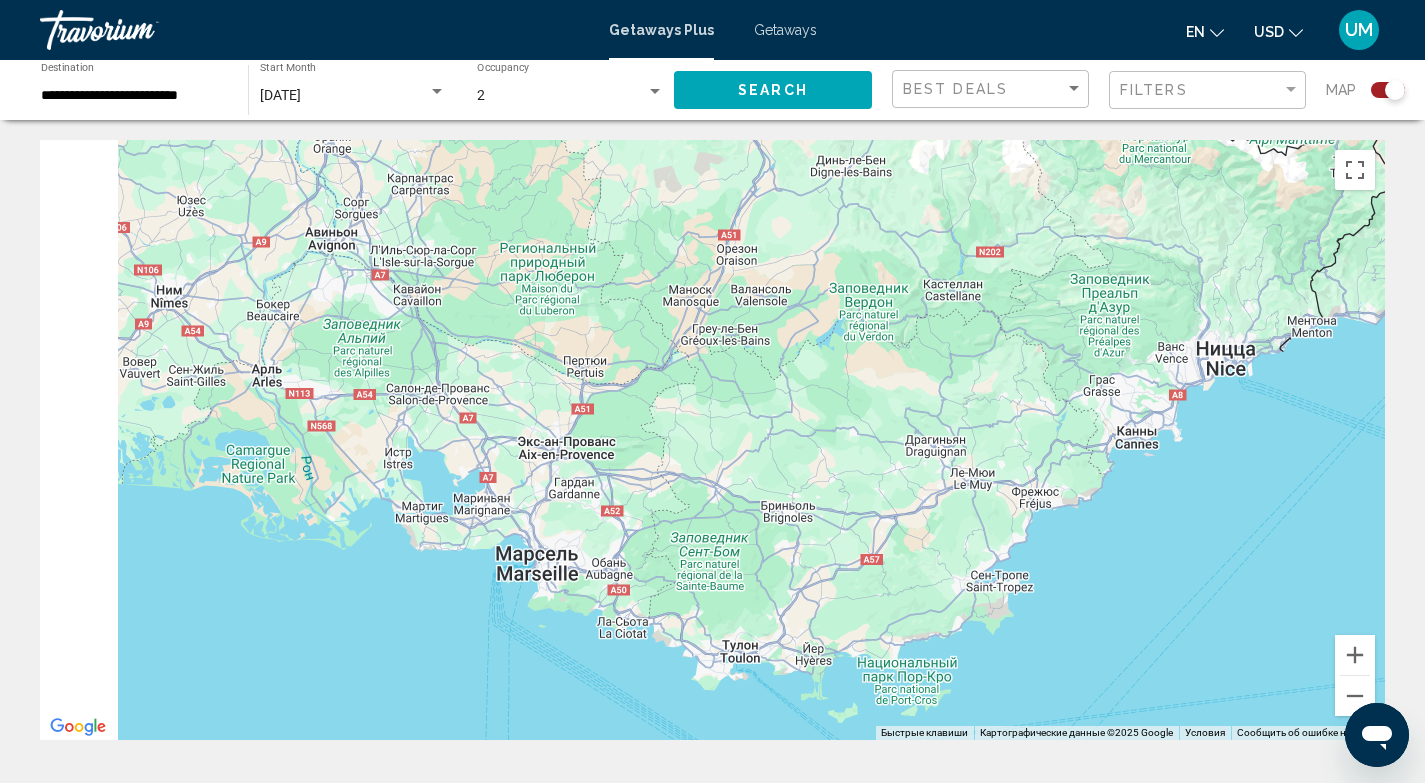 drag, startPoint x: 310, startPoint y: 510, endPoint x: 517, endPoint y: 484, distance: 208.62646 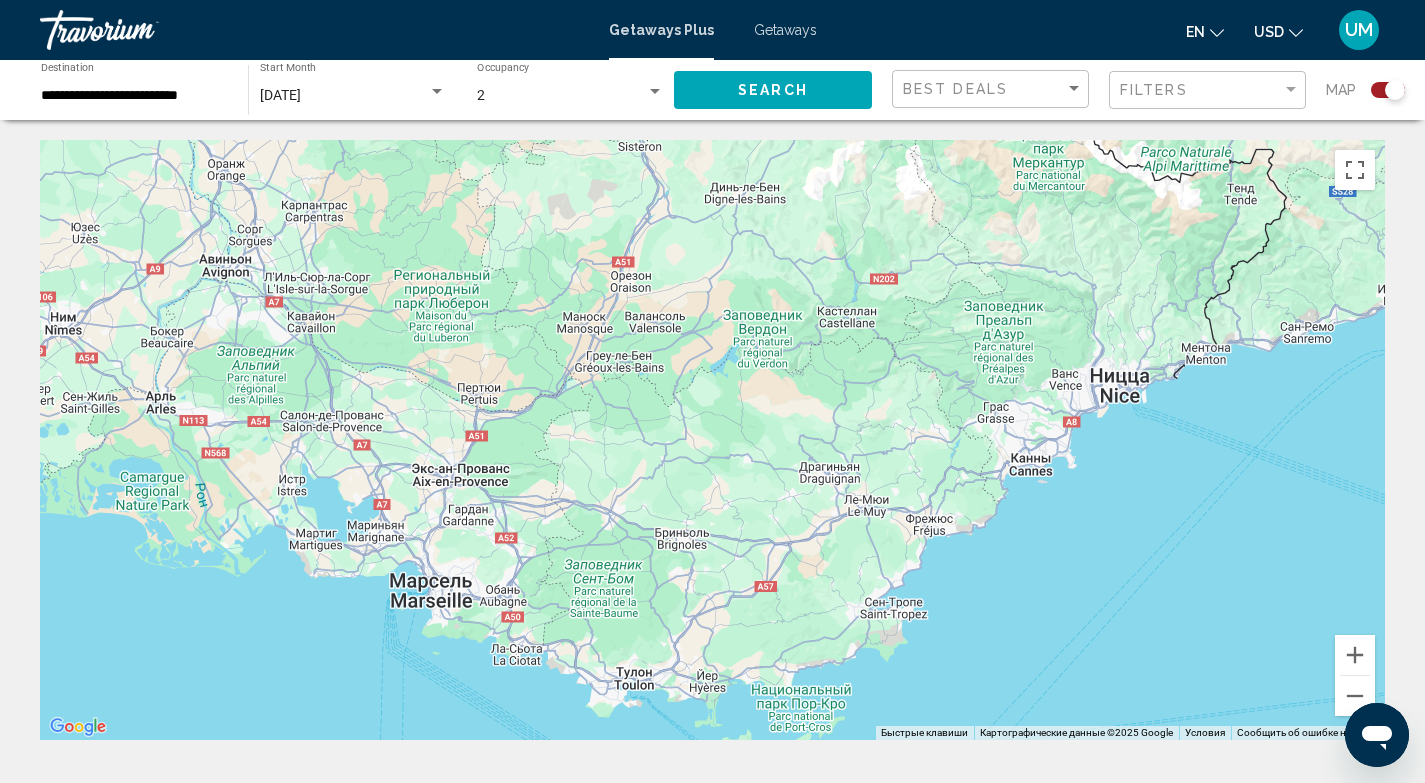 drag, startPoint x: 944, startPoint y: 376, endPoint x: 632, endPoint y: 526, distance: 346.18494 